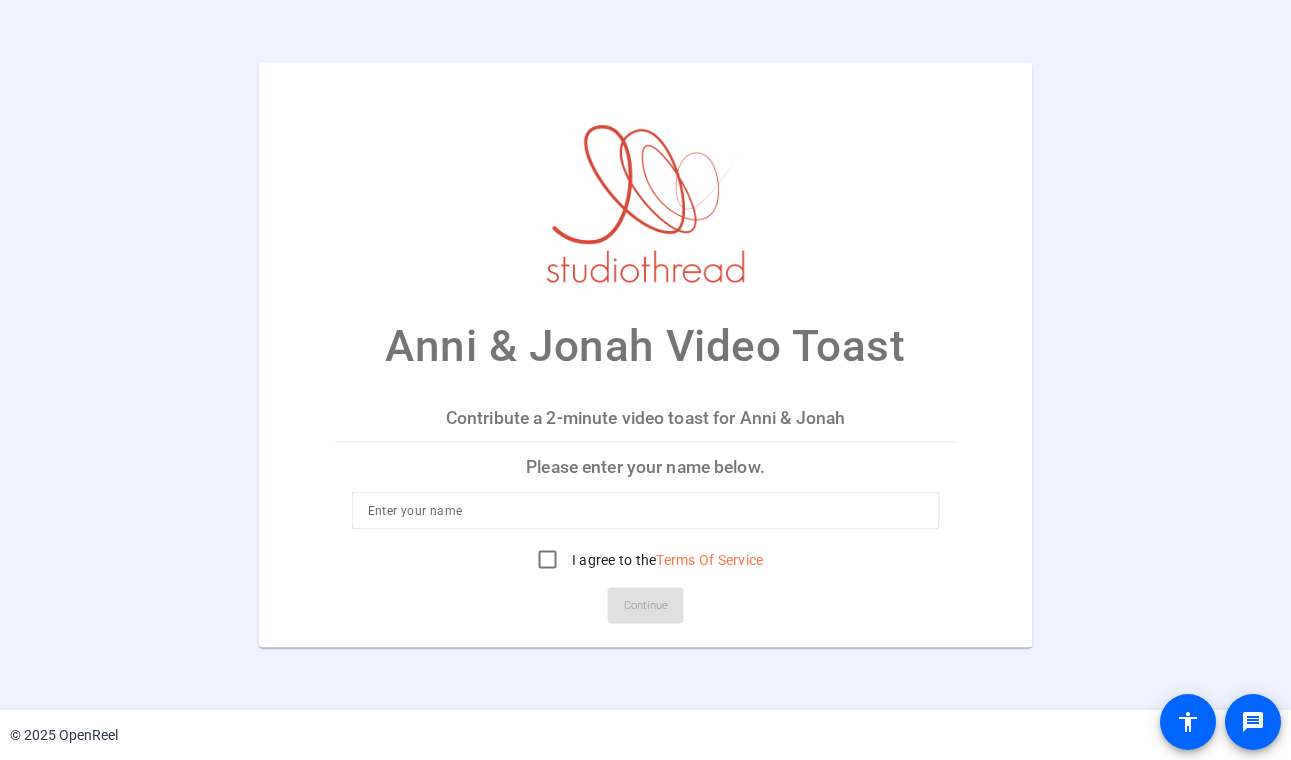 scroll, scrollTop: 0, scrollLeft: 0, axis: both 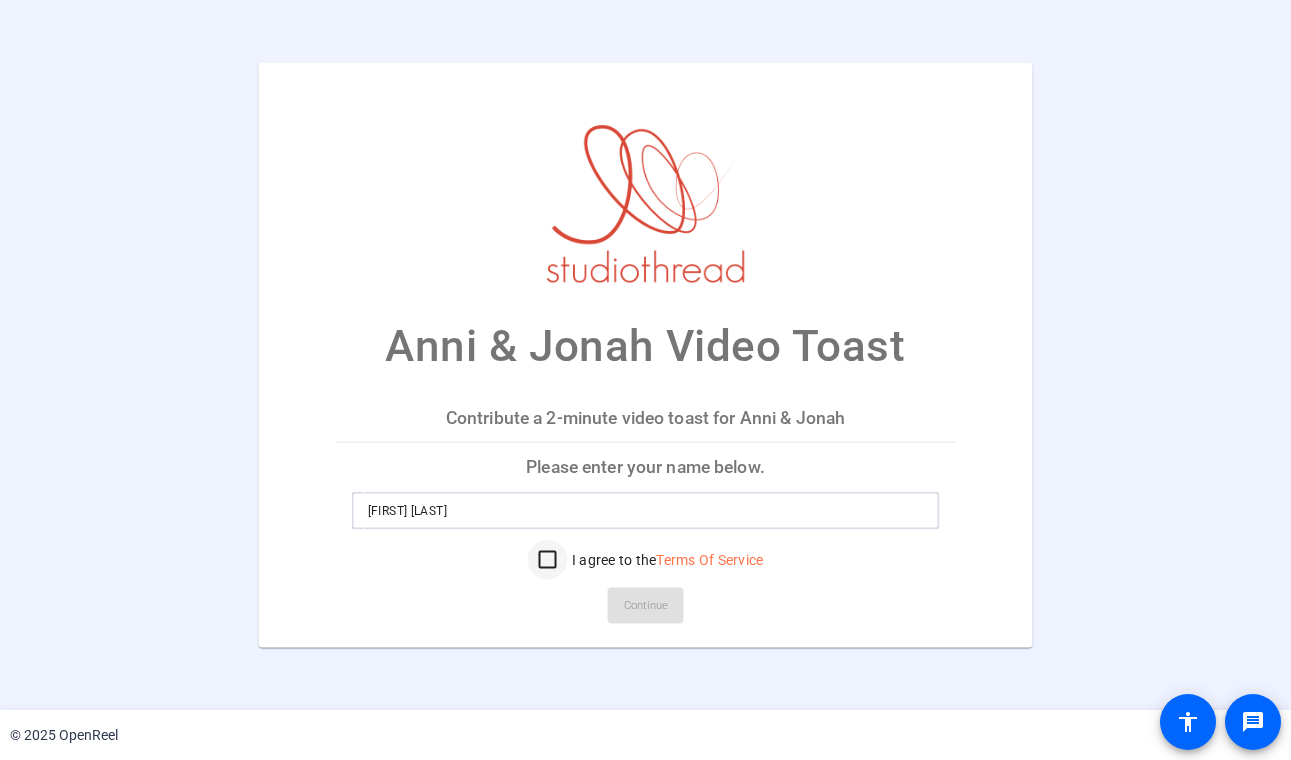 type on "Max Subar" 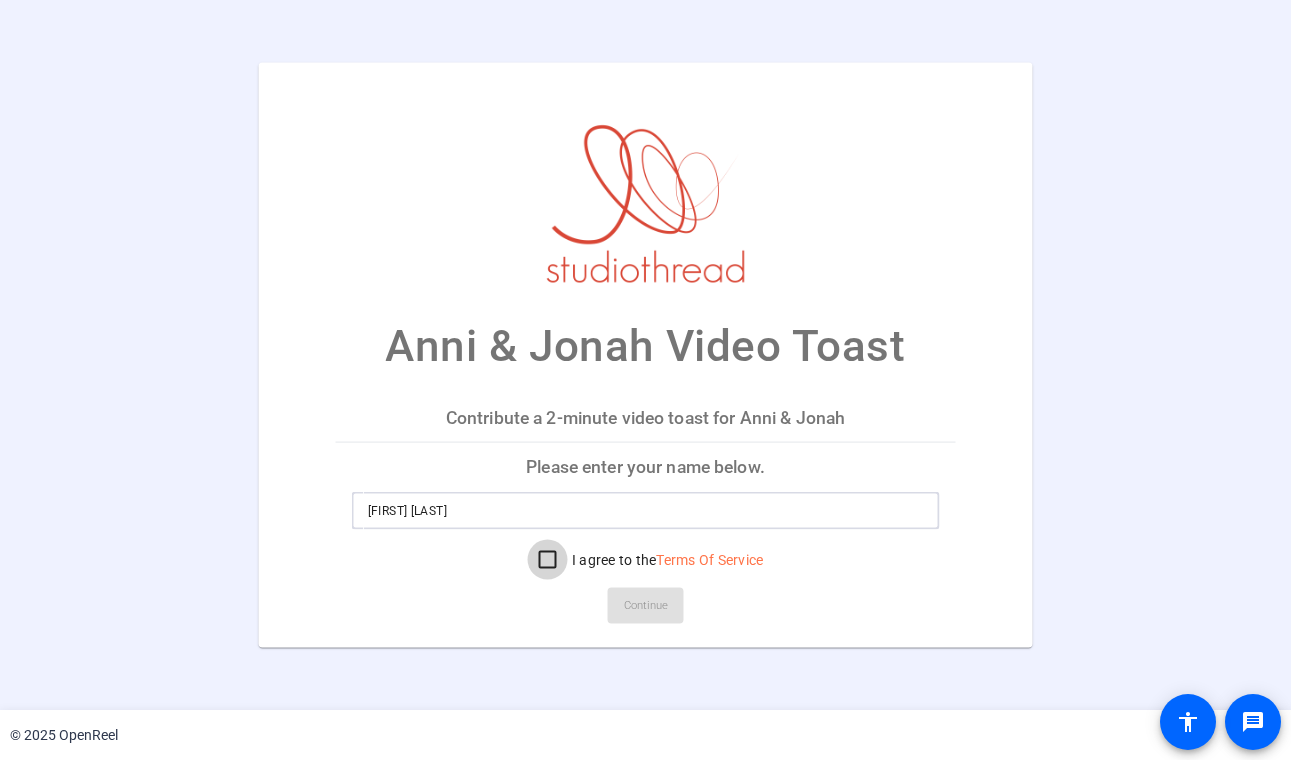 click on "I agree to the  Terms Of Service" at bounding box center [548, 559] 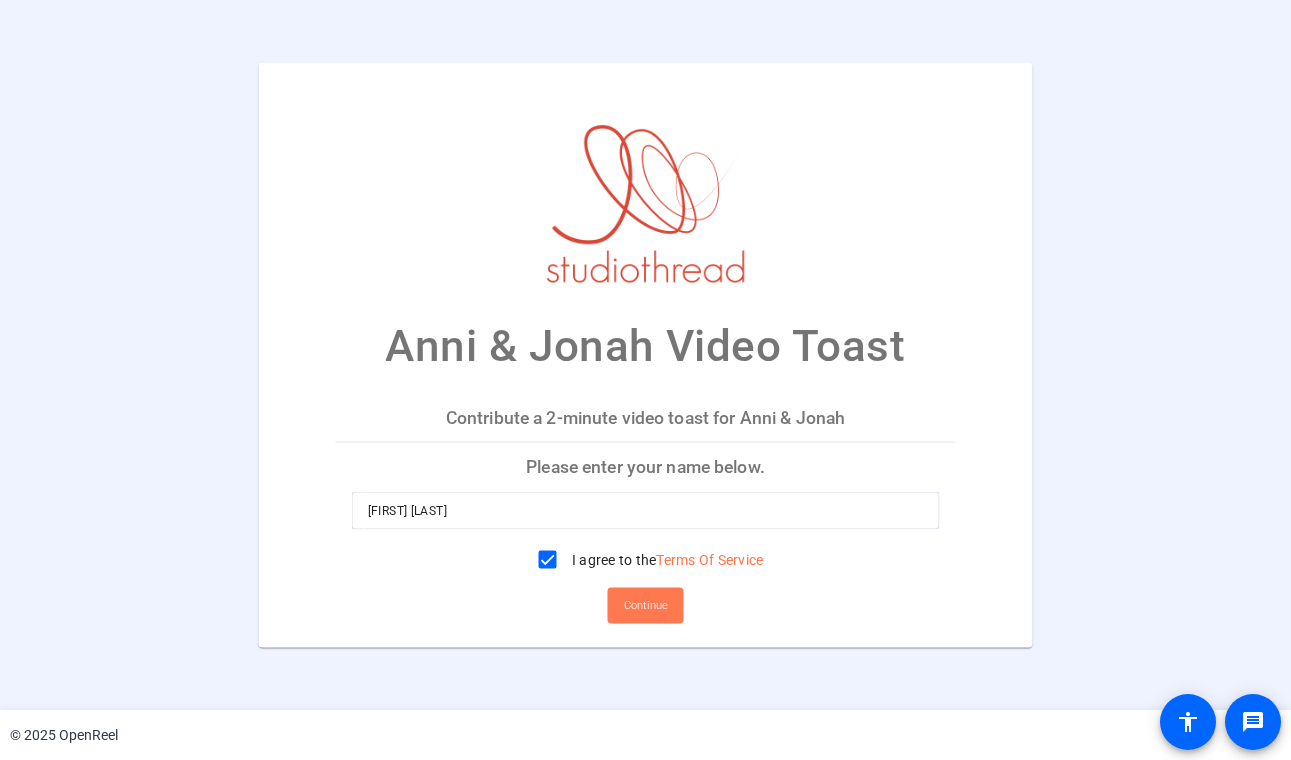 click 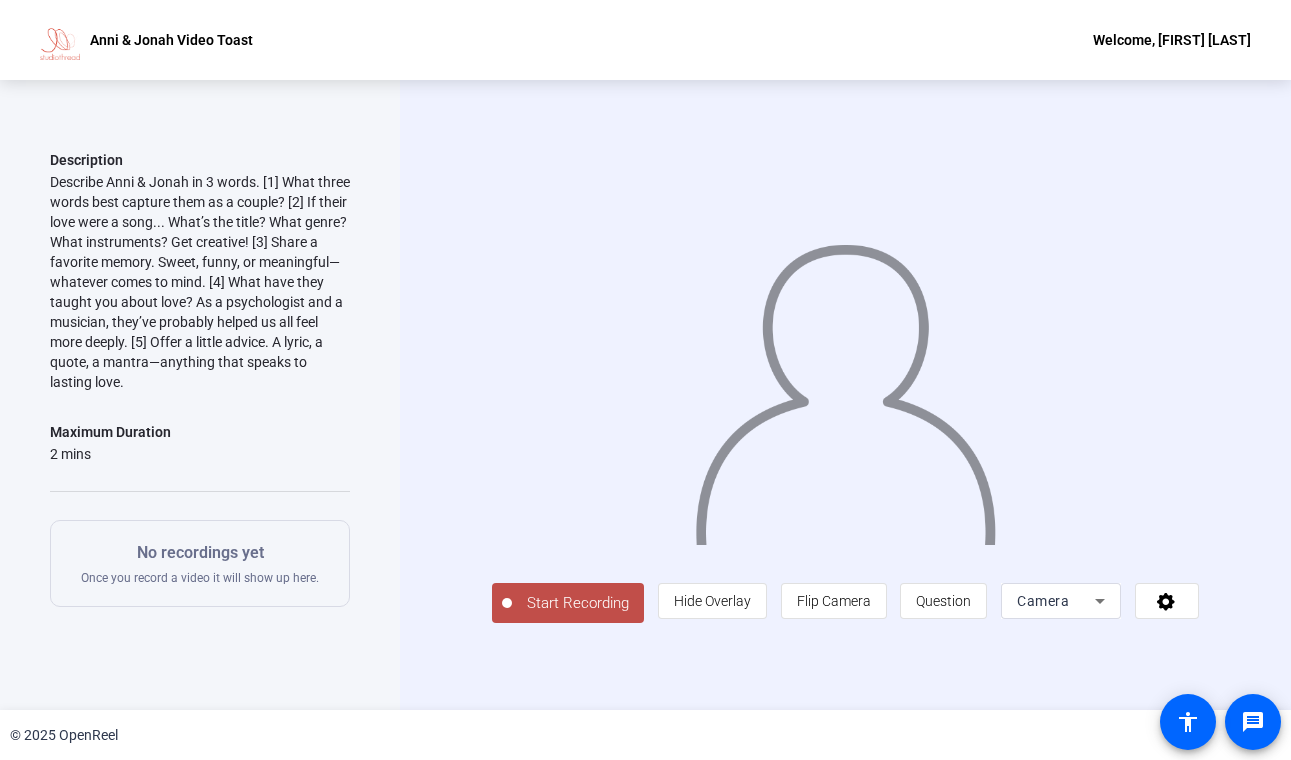 scroll, scrollTop: 147, scrollLeft: 0, axis: vertical 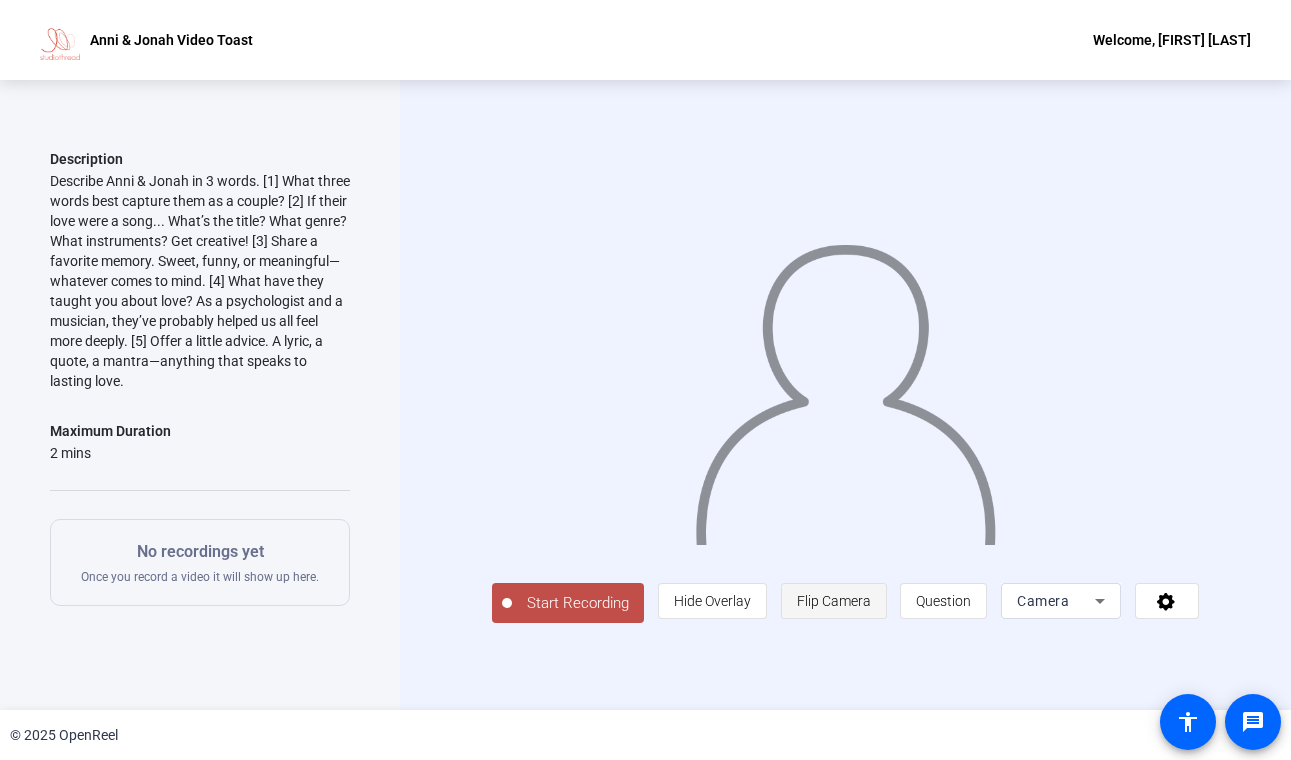 click on "Flip Camera" 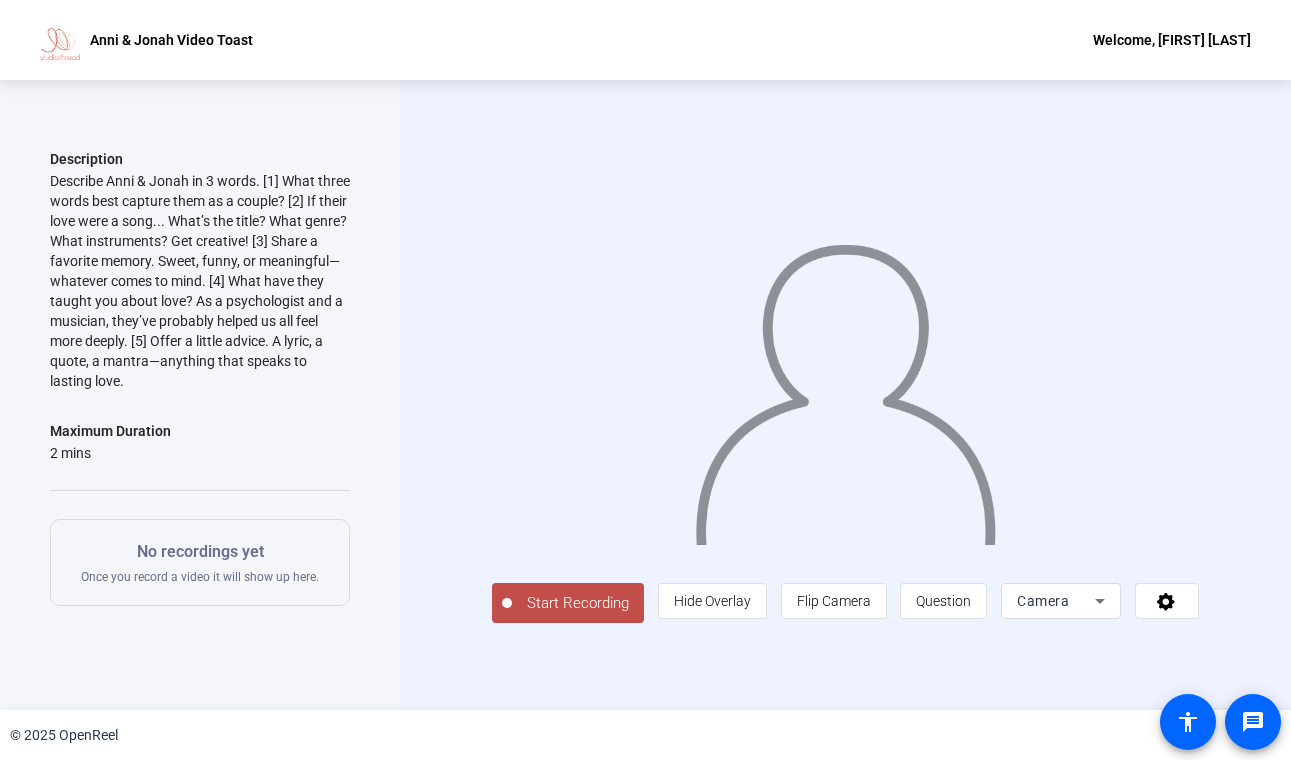 click on "Start Recording" 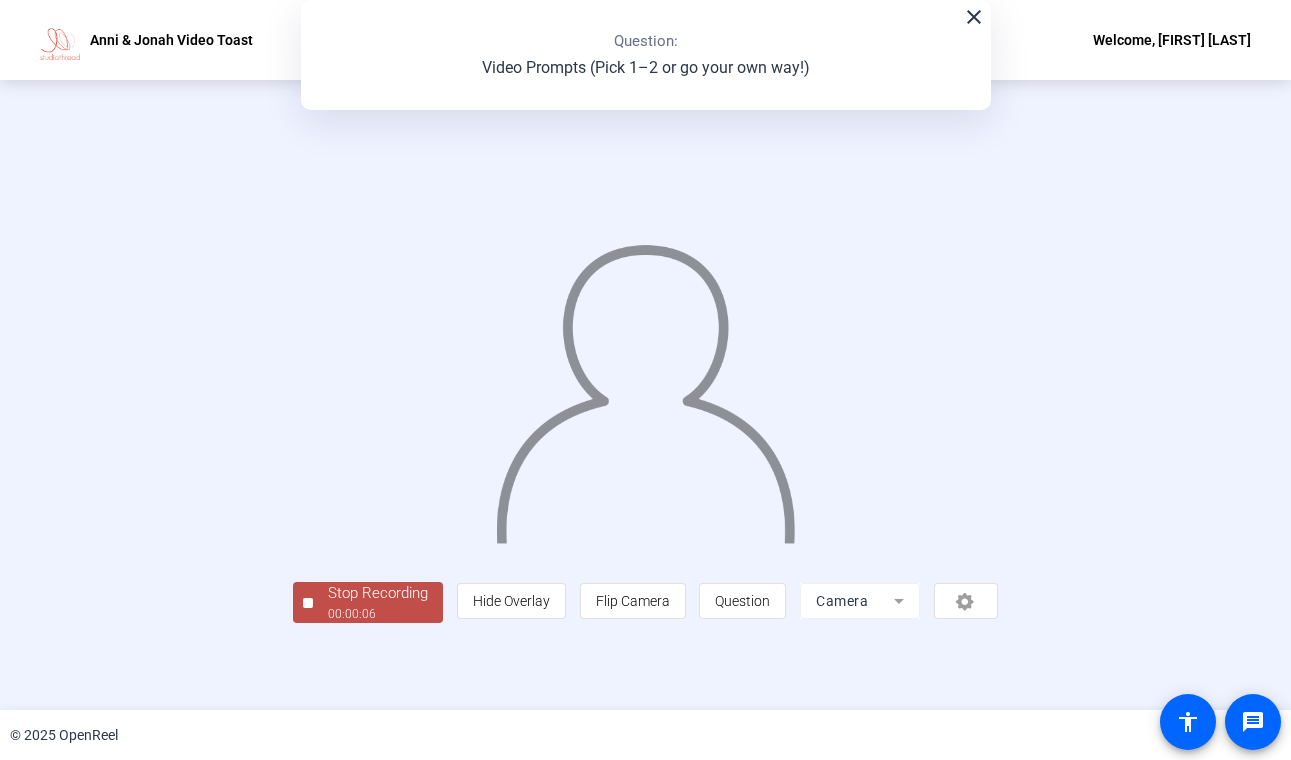 click on "close" 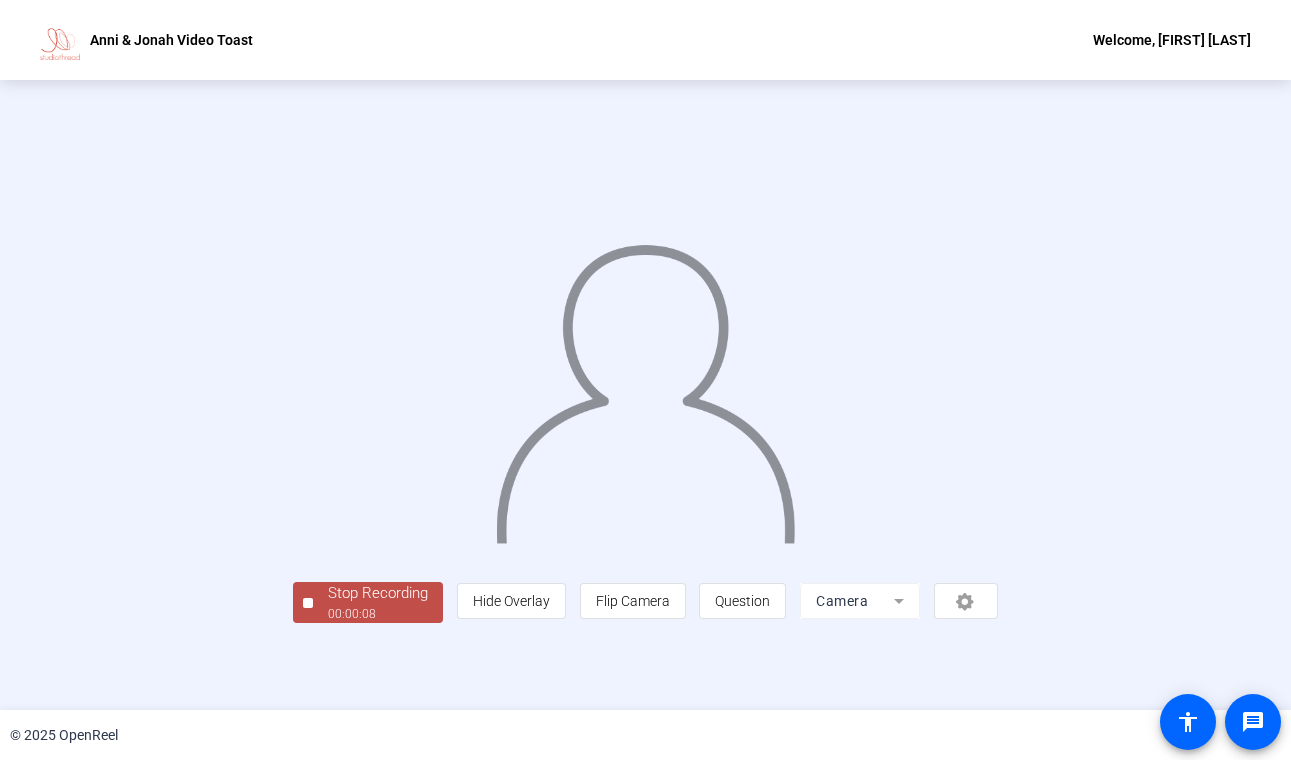 click on "Stop Recording" 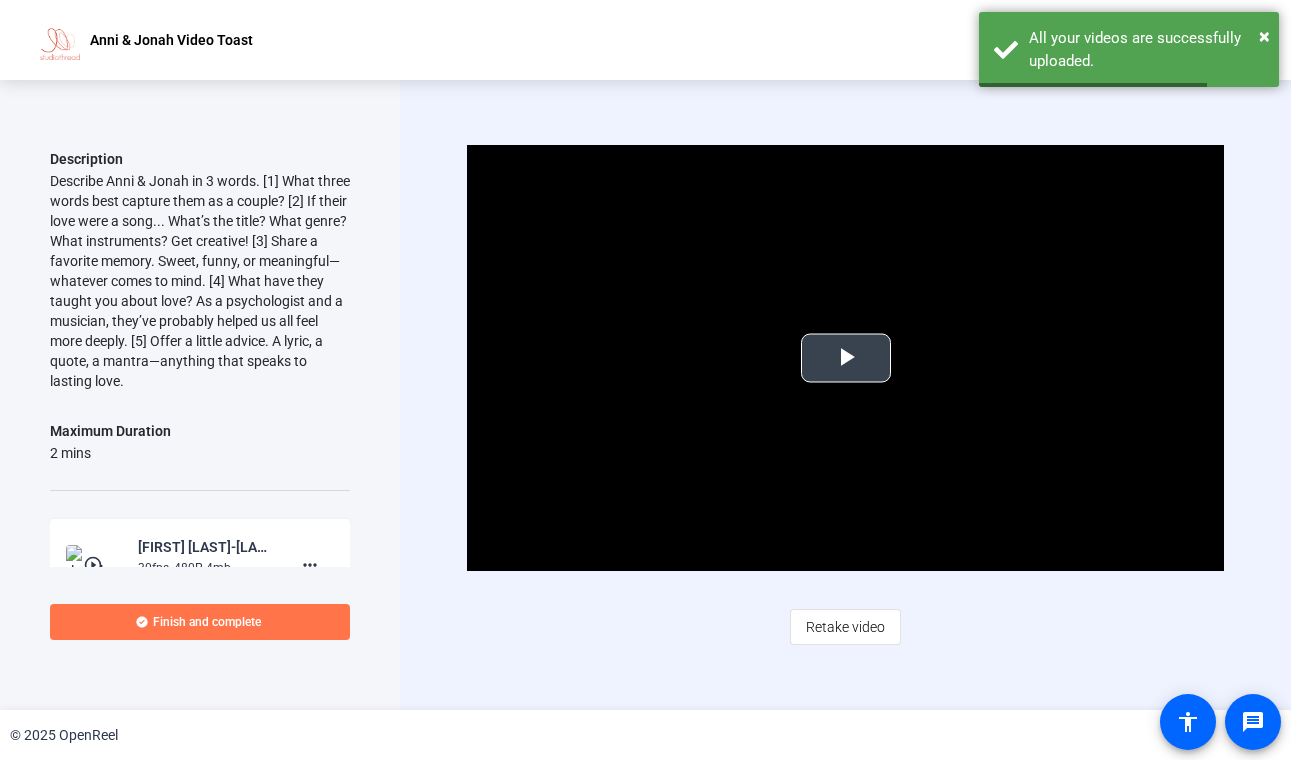 click at bounding box center [845, 358] 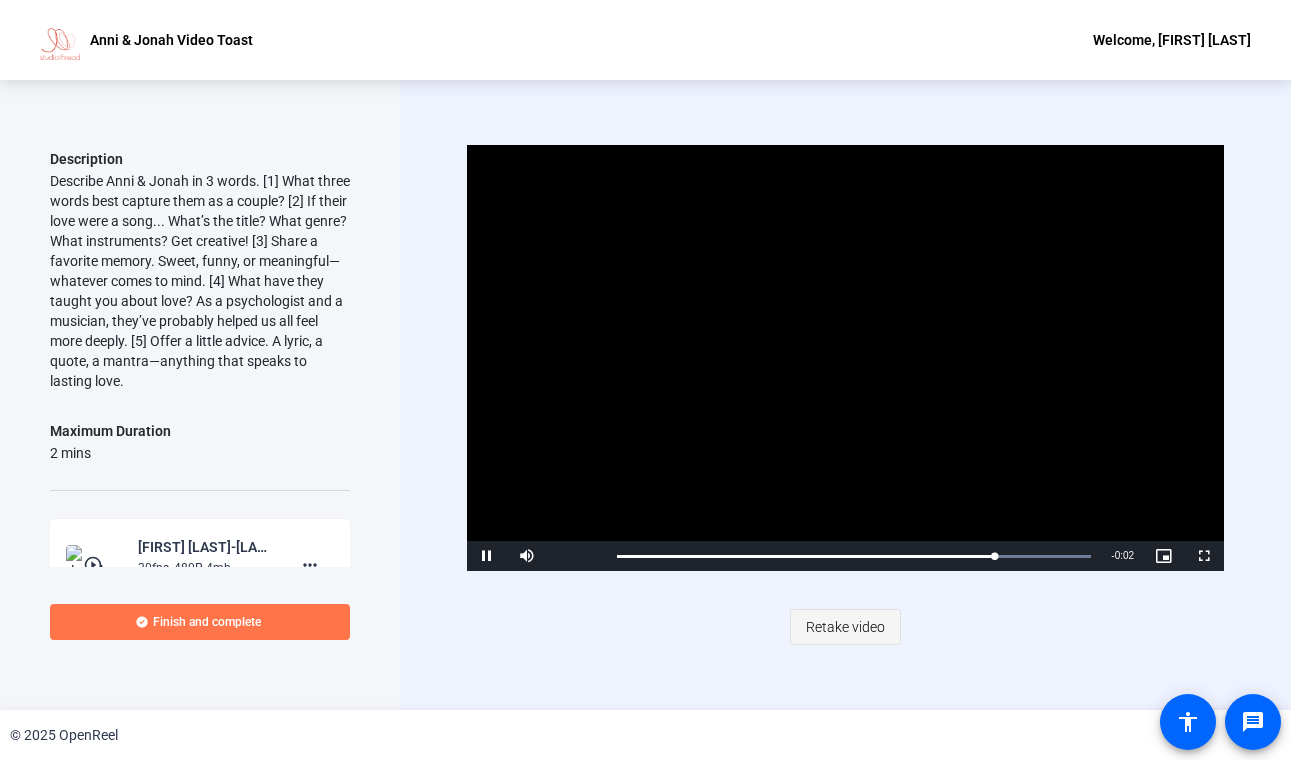 click on "Retake video" 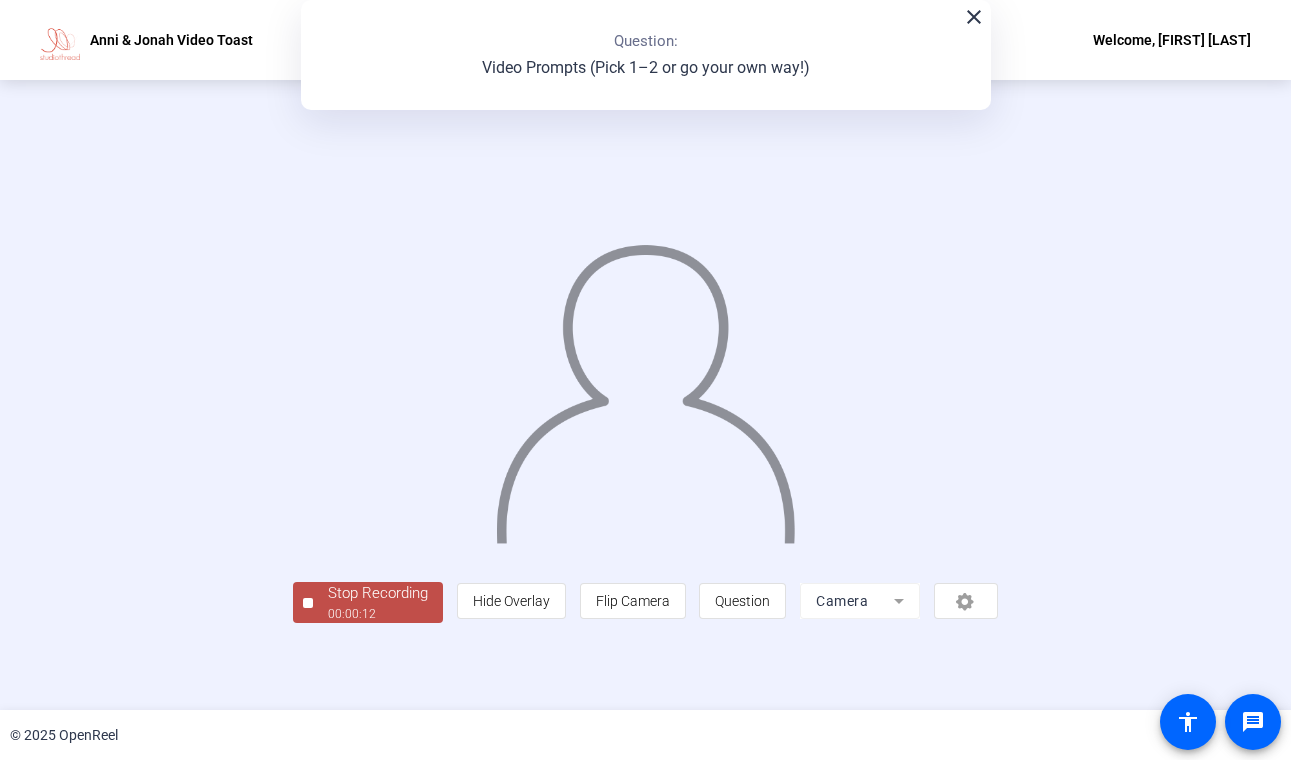 scroll, scrollTop: 25, scrollLeft: 0, axis: vertical 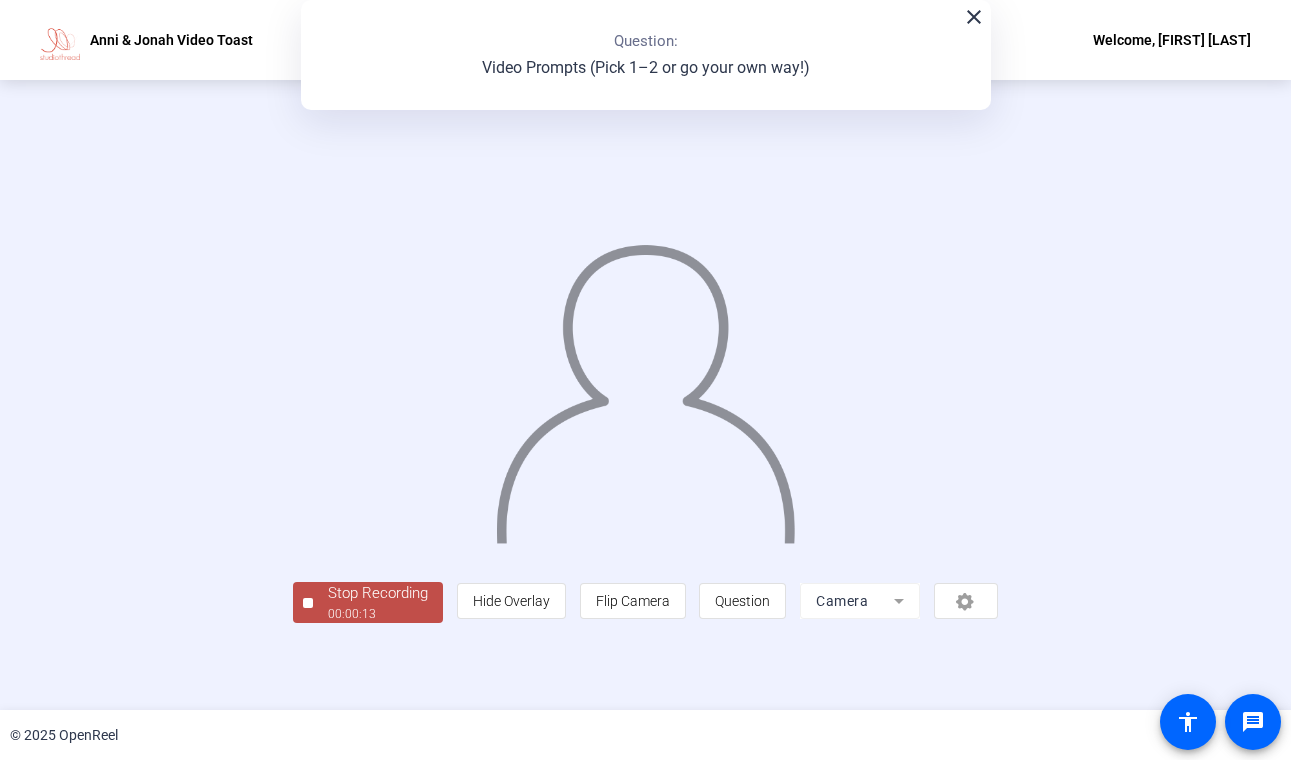 click on "close" 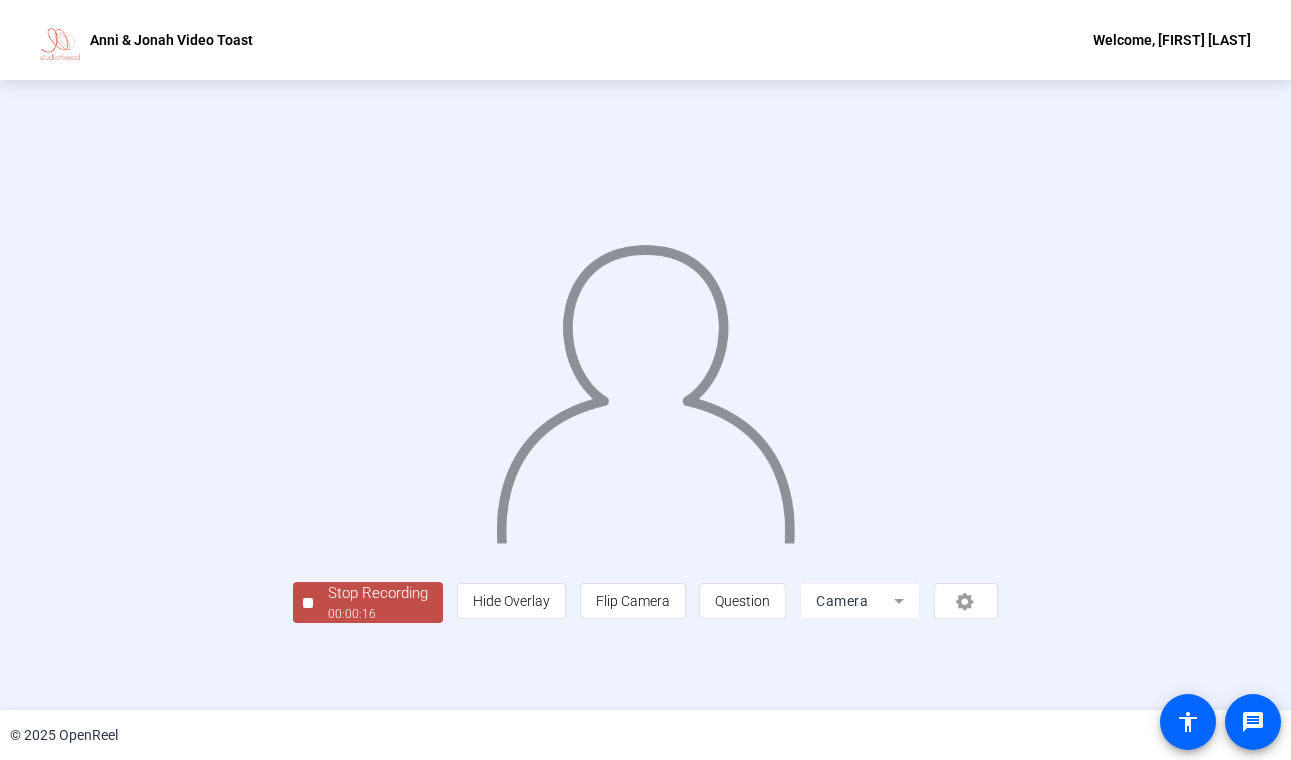scroll, scrollTop: 40, scrollLeft: 0, axis: vertical 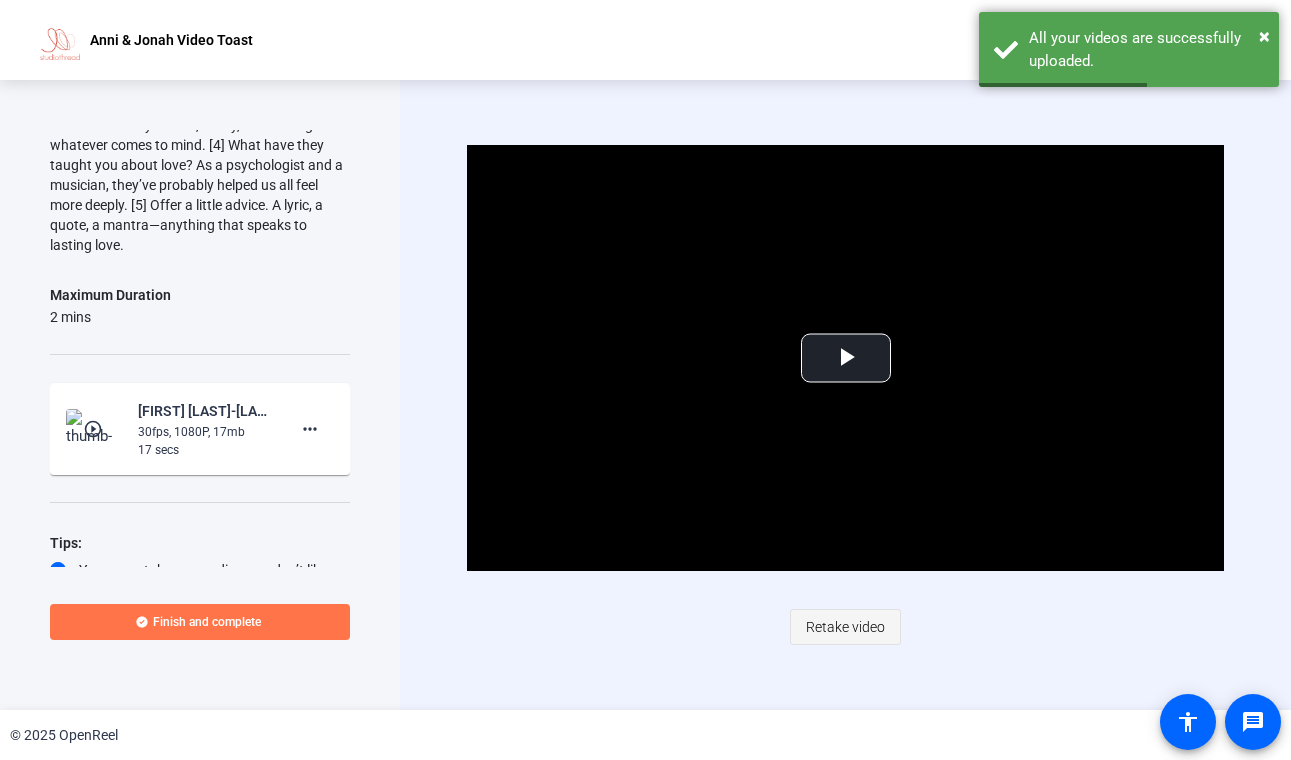click on "Retake video" 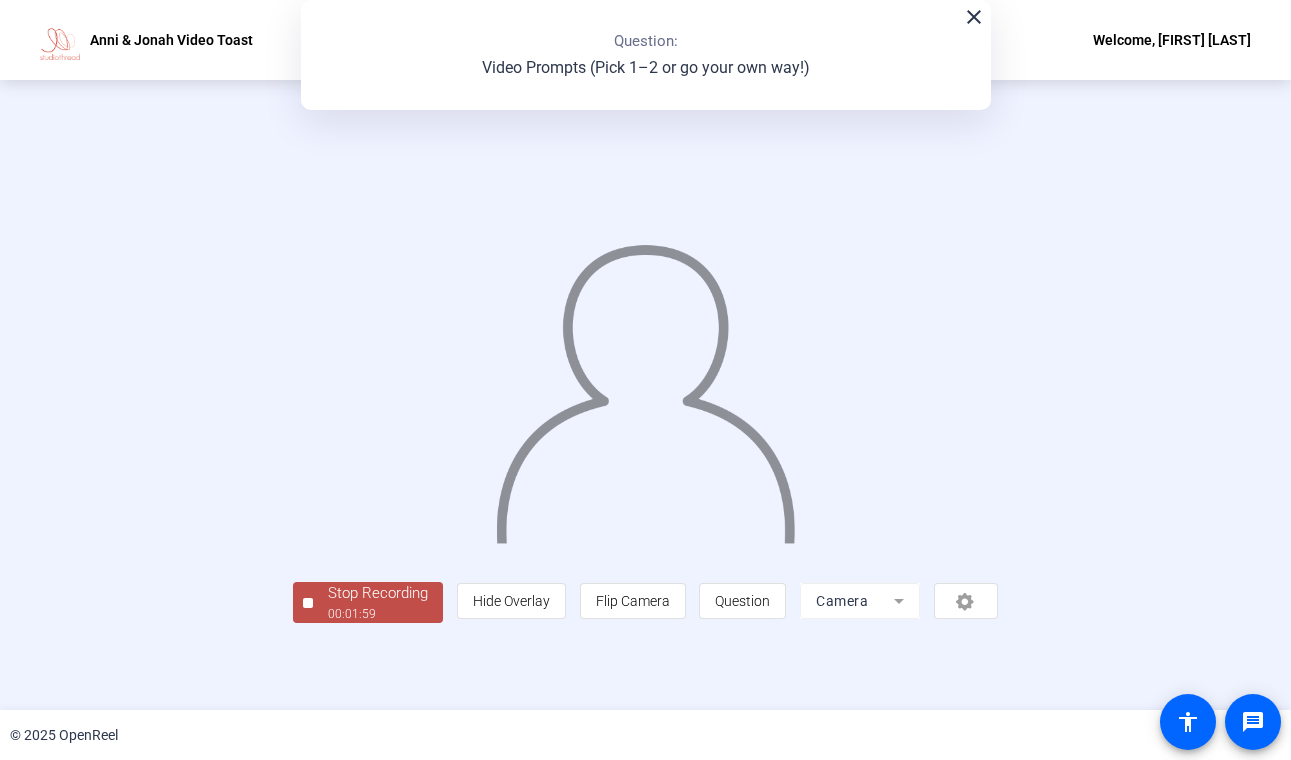 scroll, scrollTop: 175, scrollLeft: 0, axis: vertical 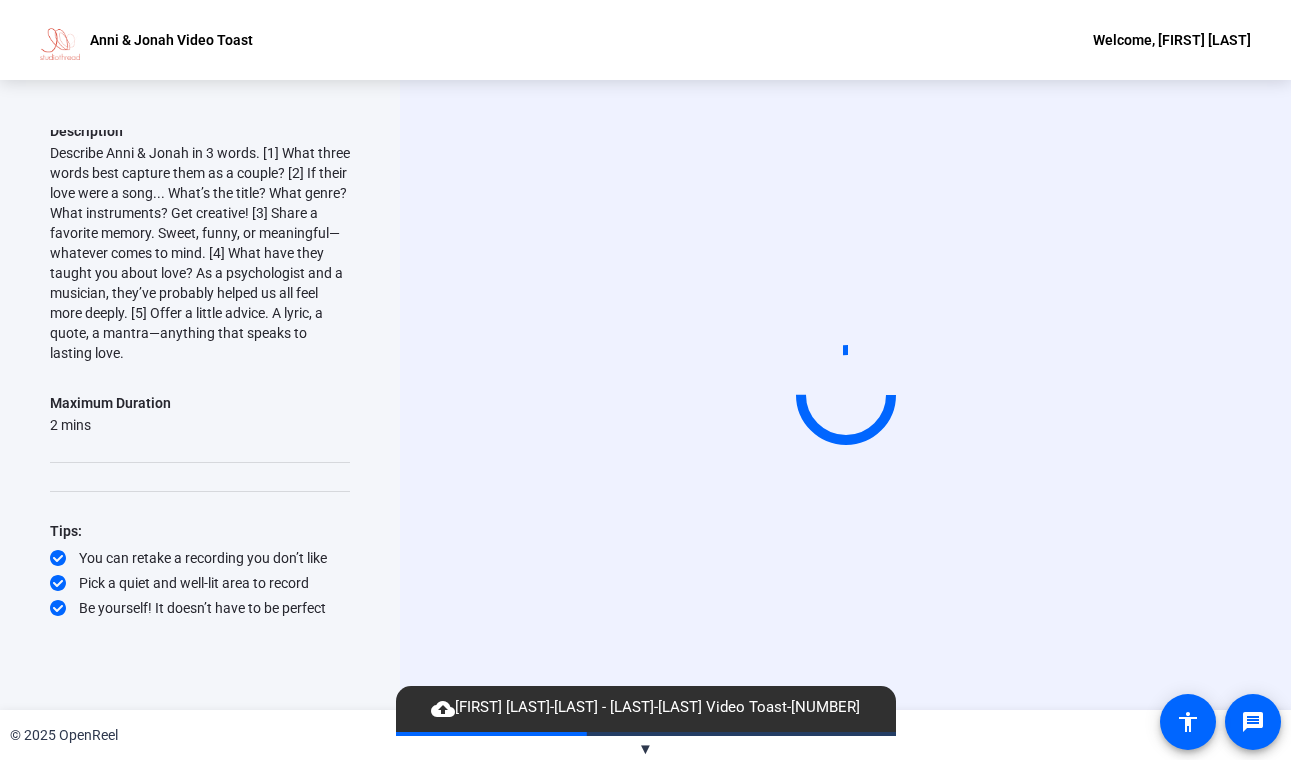 click on "▼" 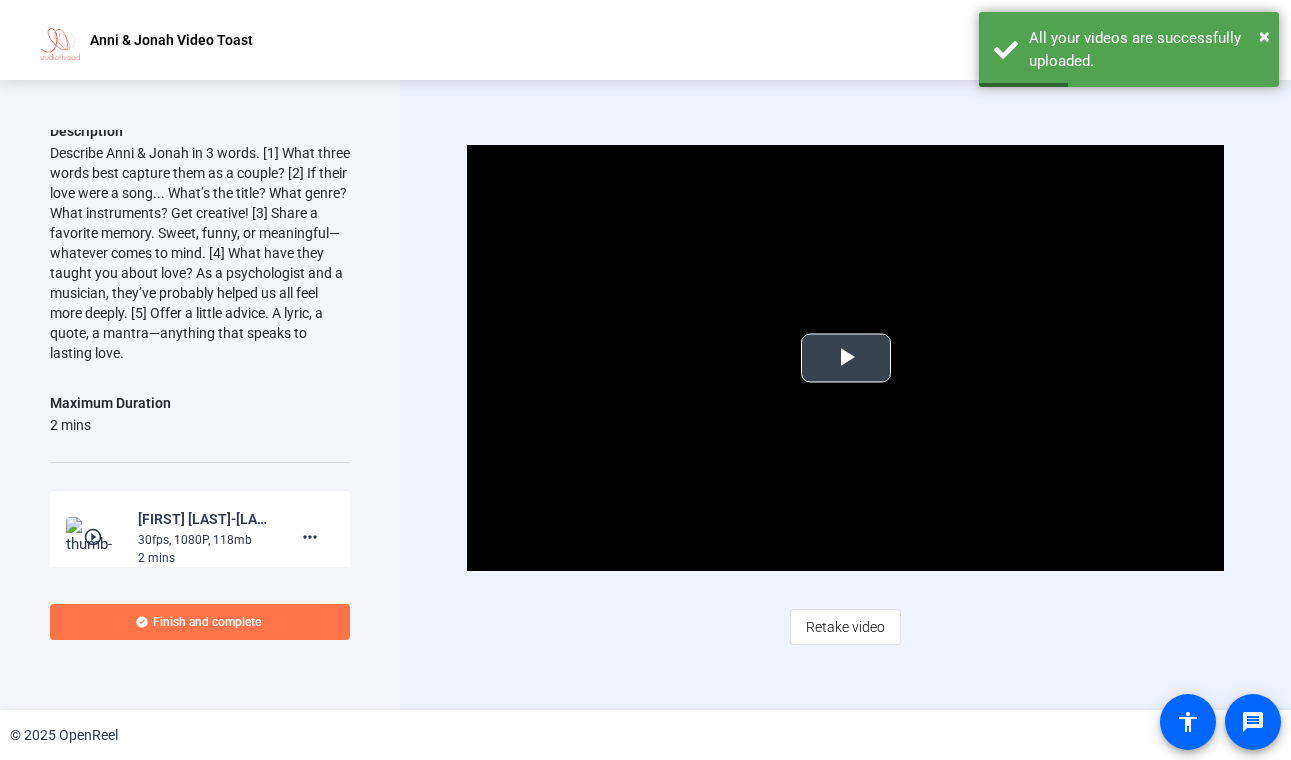 click at bounding box center [846, 358] 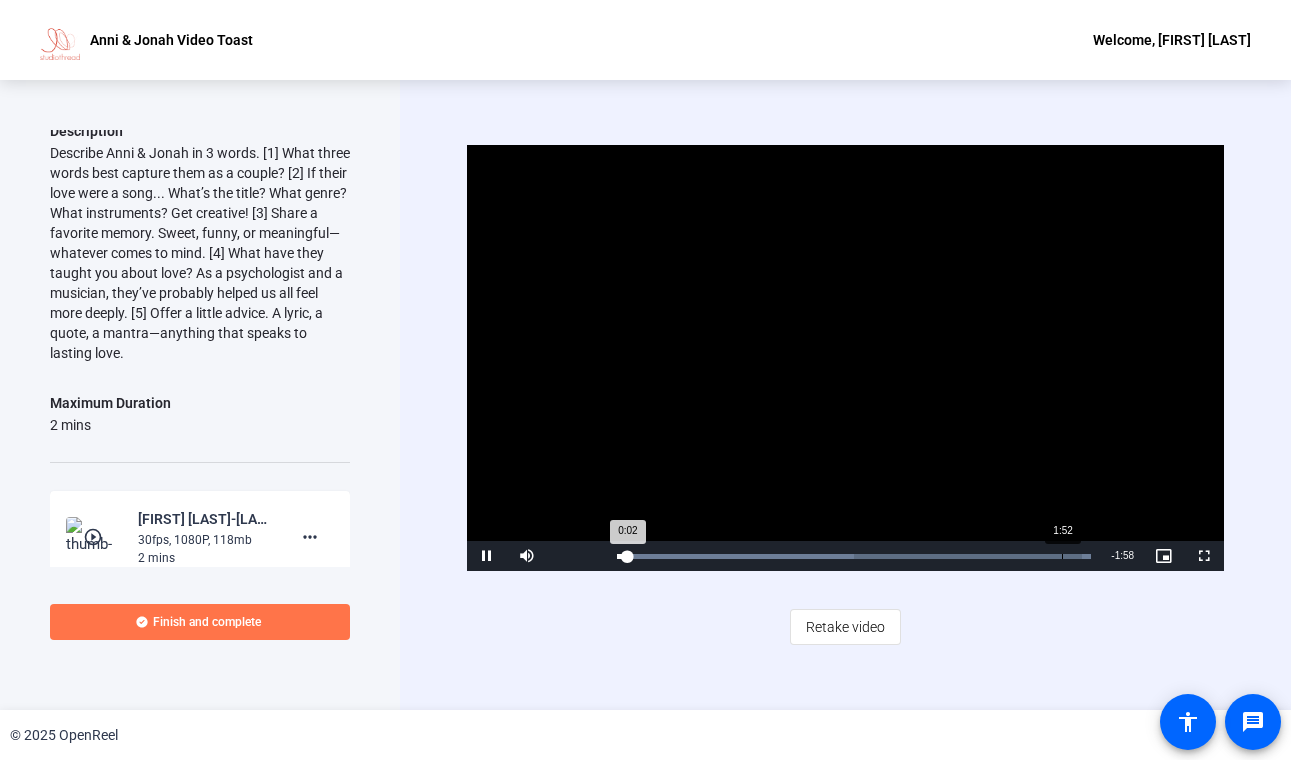 click on "Loaded :  100.00% 1:52 0:02" at bounding box center [854, 556] 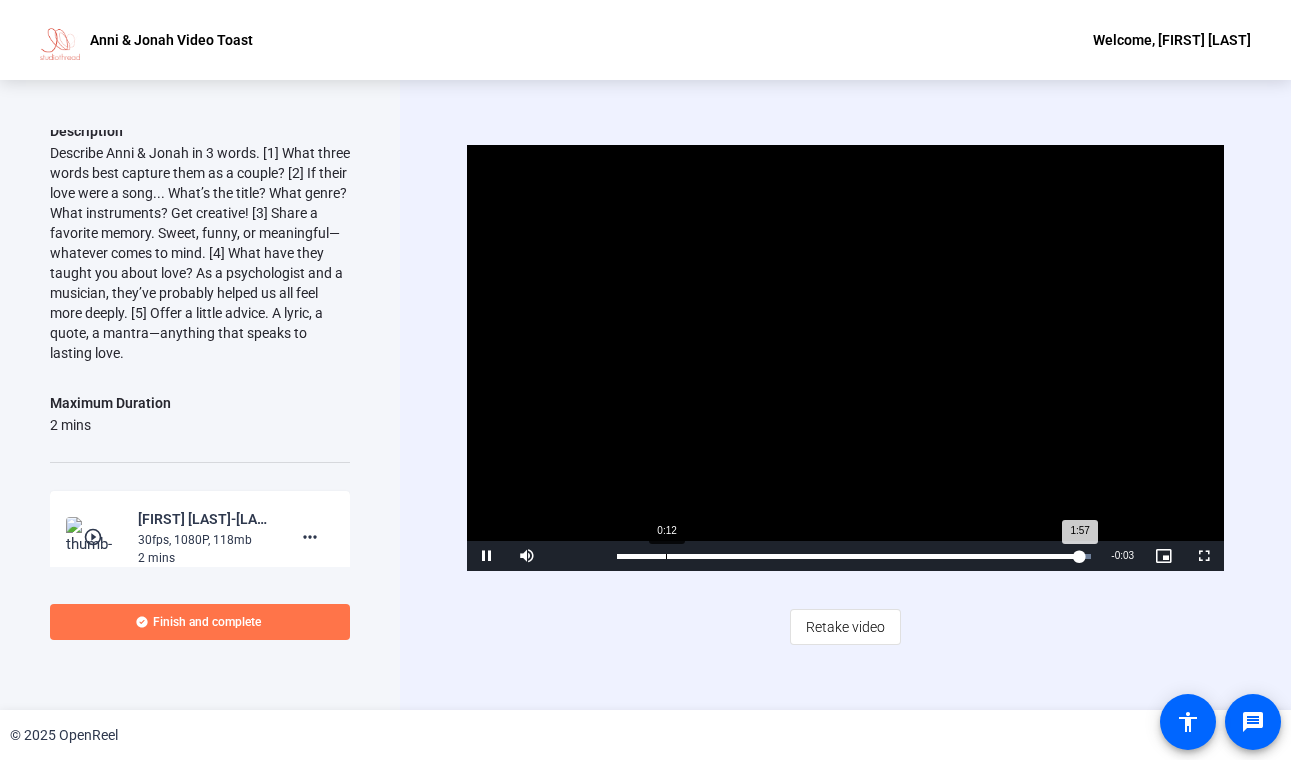 click on "Loaded :  100.00% 0:12 1:57" at bounding box center (854, 556) 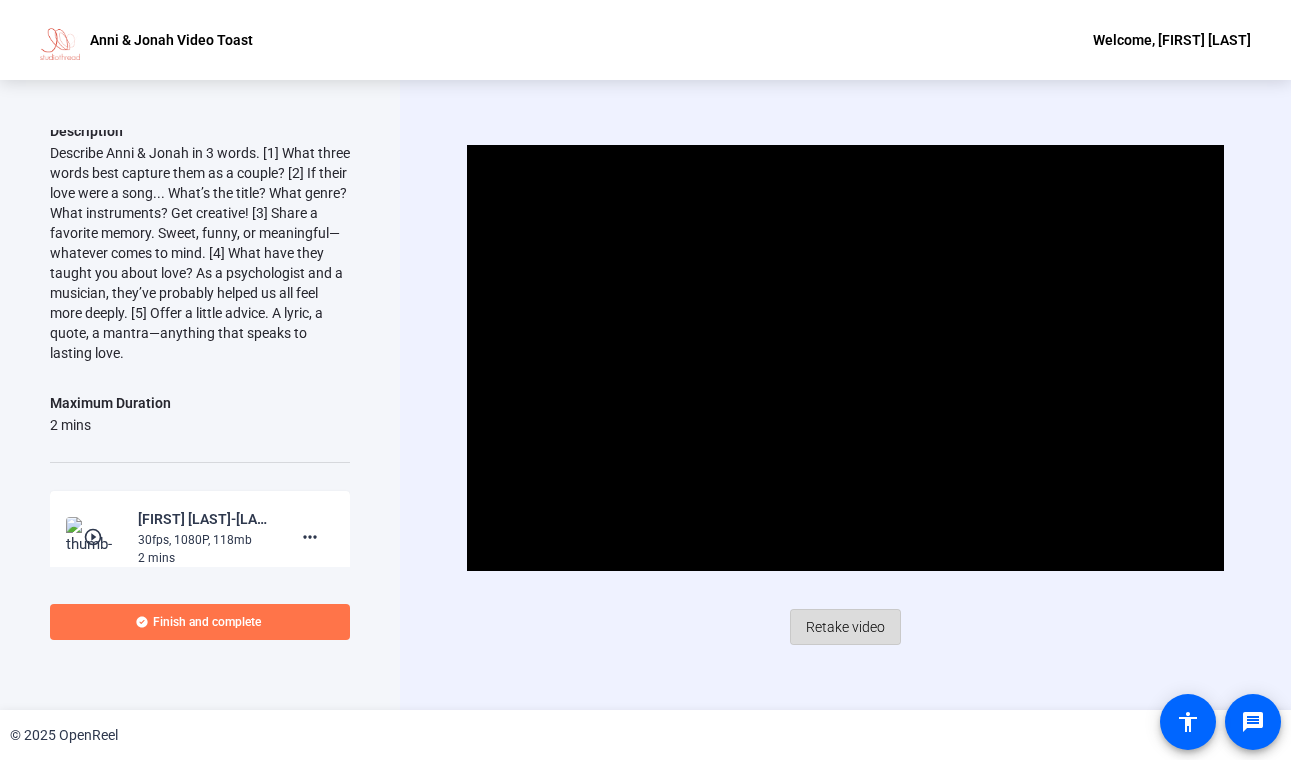click on "Retake video" 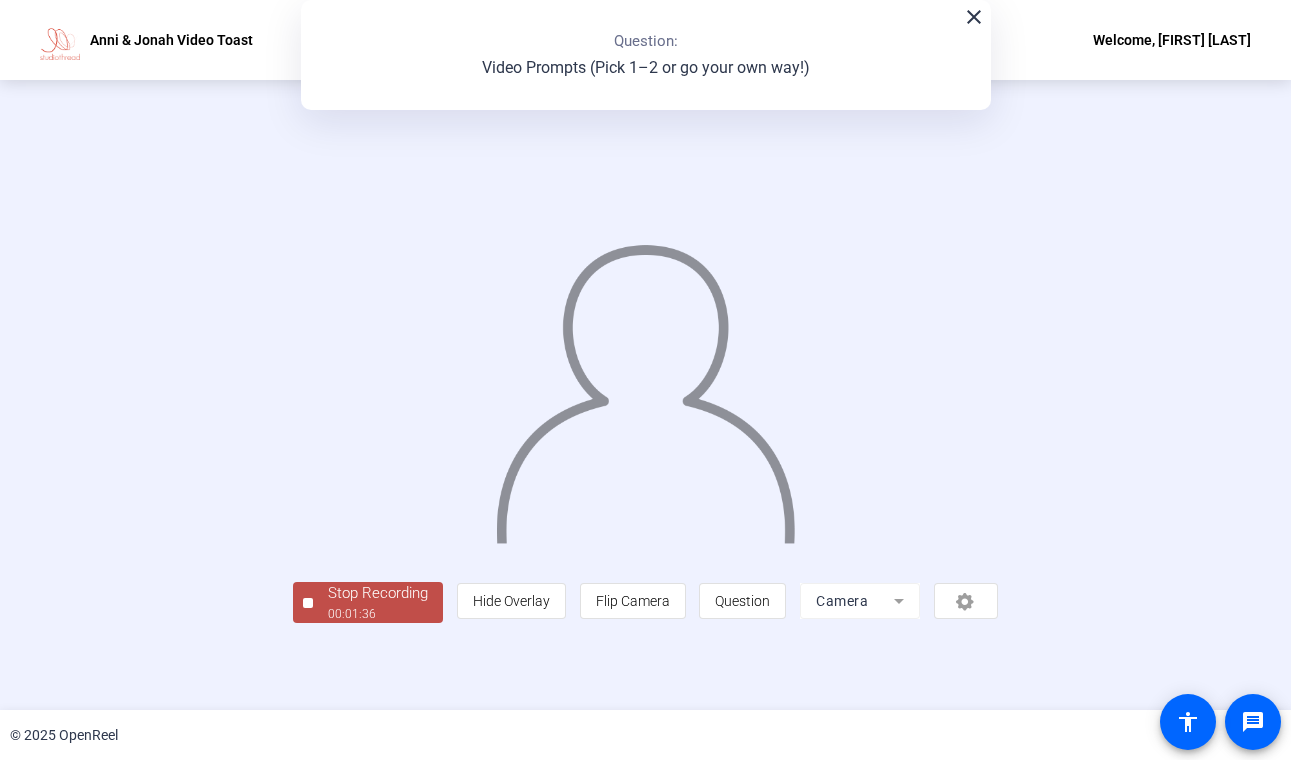 scroll, scrollTop: 0, scrollLeft: 0, axis: both 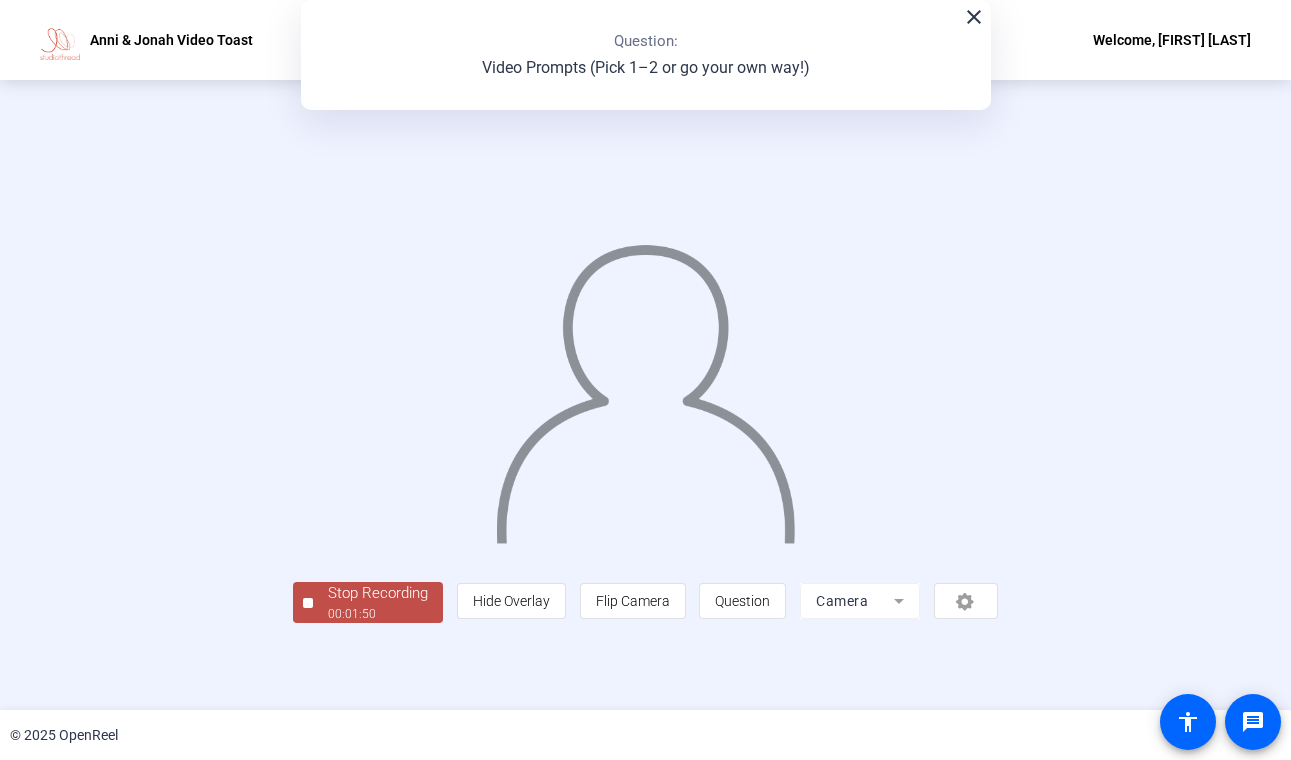 click on "Stop Recording" 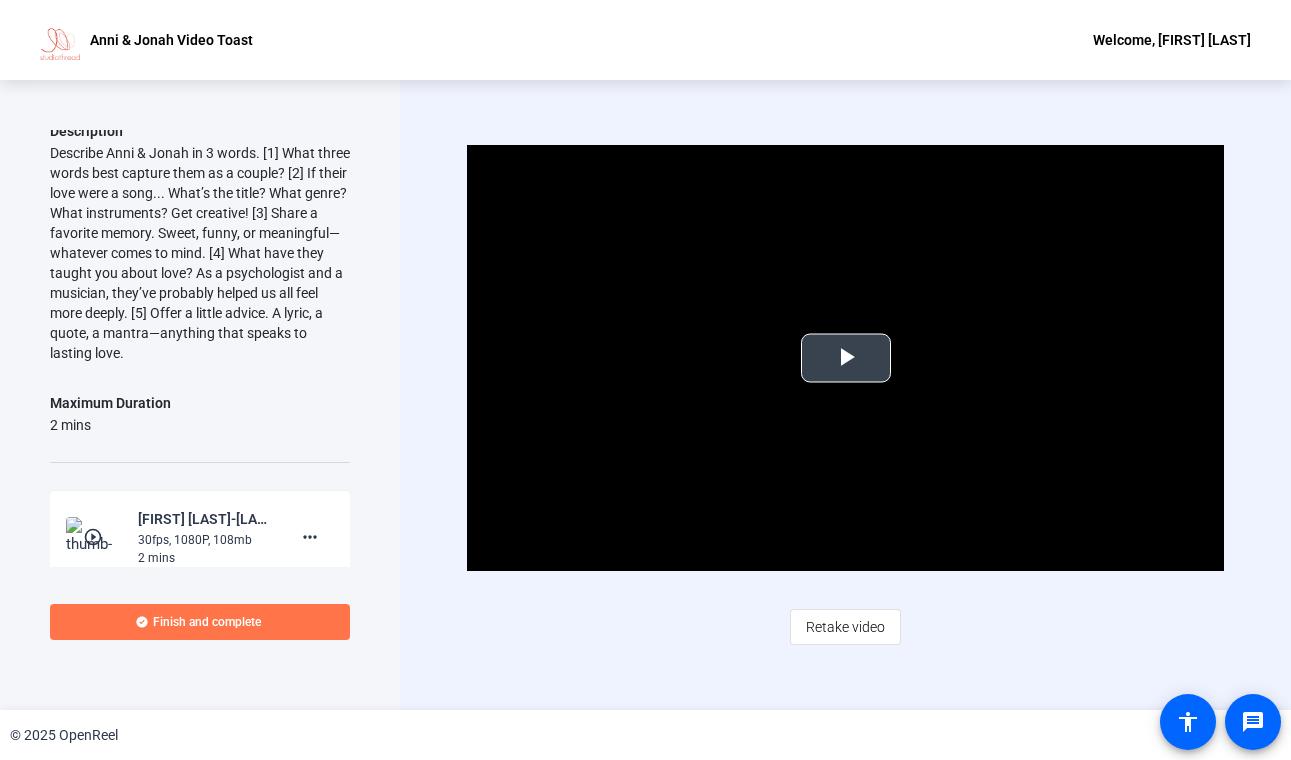 click at bounding box center [845, 358] 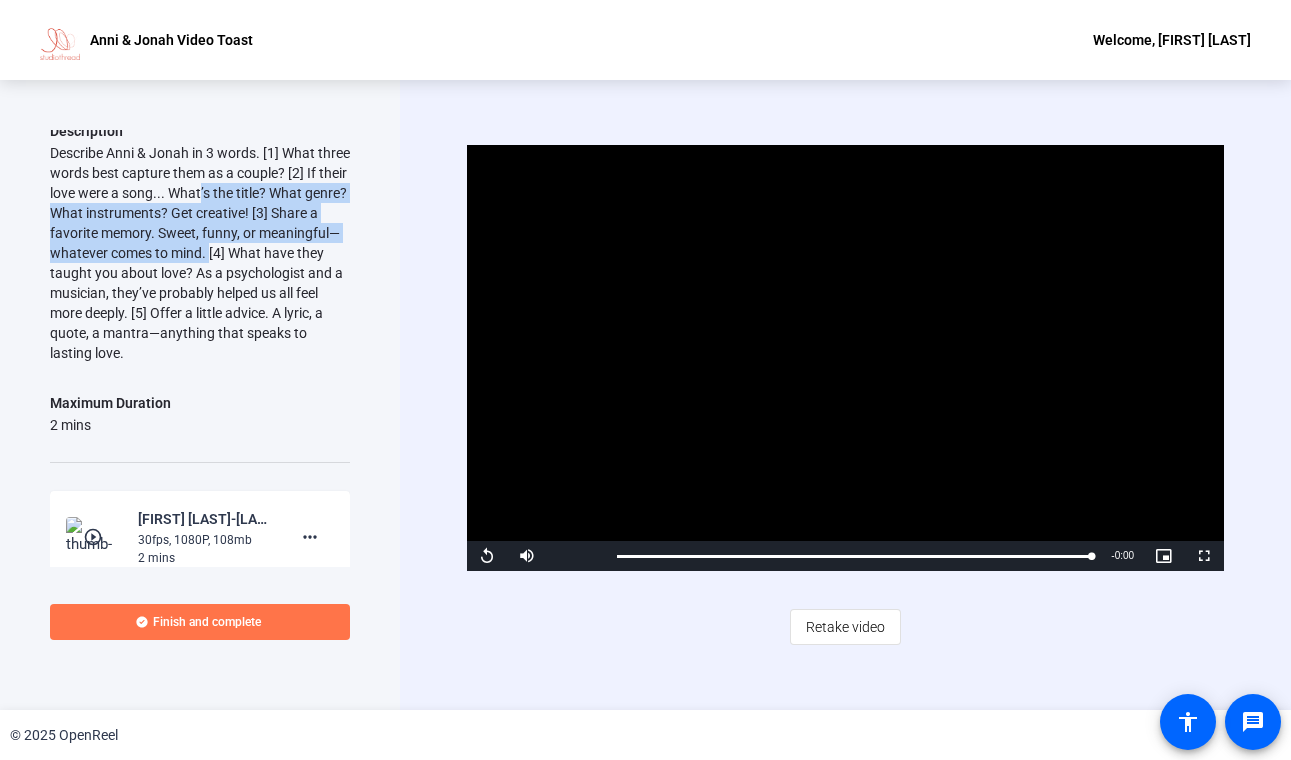 drag, startPoint x: 238, startPoint y: 196, endPoint x: 287, endPoint y: 244, distance: 68.593 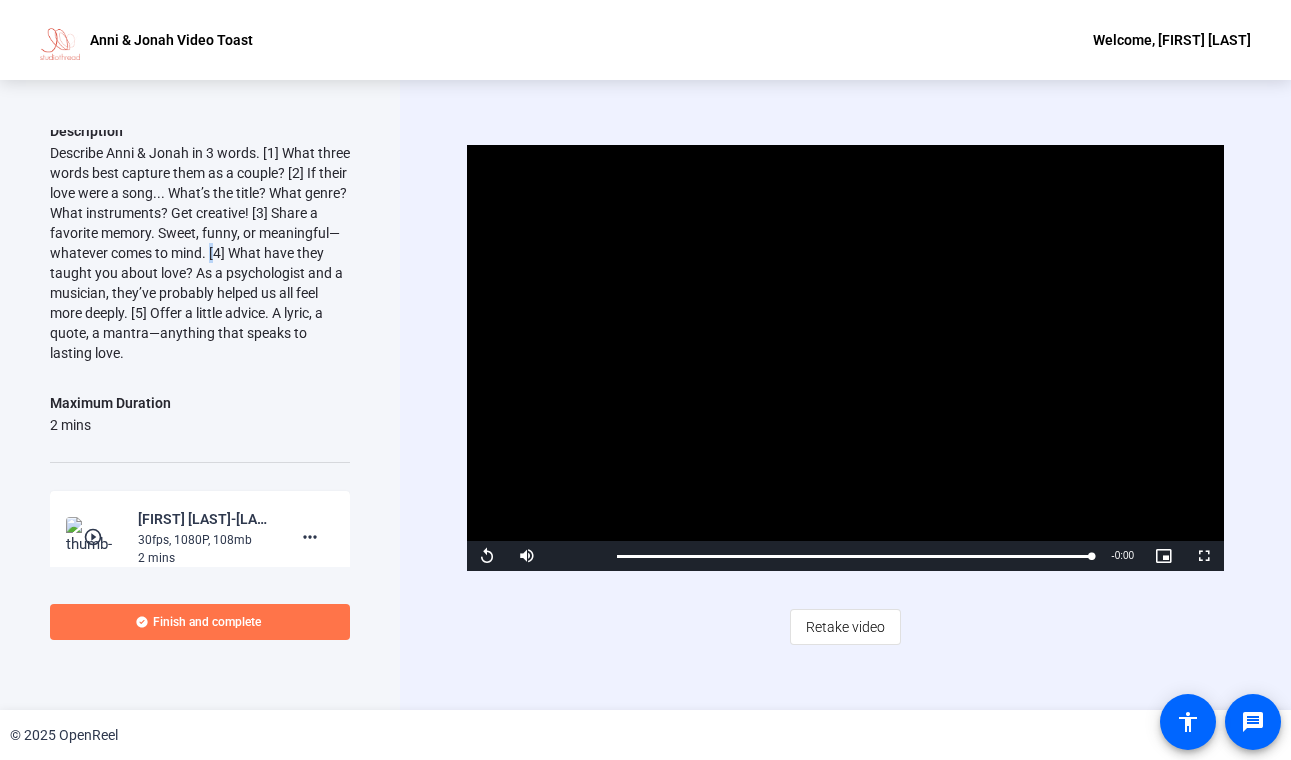 click on "Describe Anni & Jonah in 3 words.
[1] What three words best capture them as a couple?
[2] If their love were a song...
What’s the title? What genre? What instruments? Get creative!
[3] Share a favorite memory.
Sweet, funny, or meaningful—whatever comes to mind.
[4] What have they taught you about love?
As a psychologist and a musician, they’ve probably helped us all feel more deeply.
[5] Offer a little advice.
A lyric, a quote, a mantra—anything that speaks to lasting love." 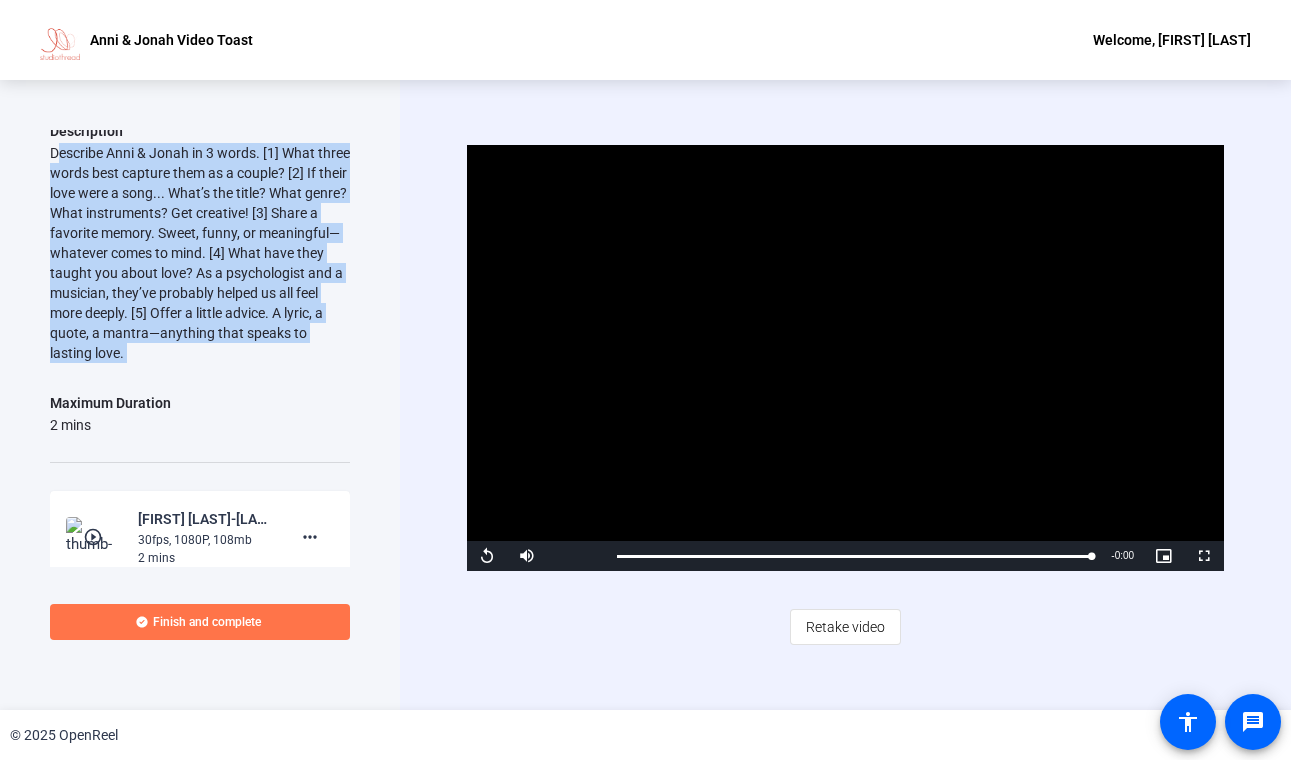 click on "Describe Anni & Jonah in 3 words.
[1] What three words best capture them as a couple?
[2] If their love were a song...
What’s the title? What genre? What instruments? Get creative!
[3] Share a favorite memory.
Sweet, funny, or meaningful—whatever comes to mind.
[4] What have they taught you about love?
As a psychologist and a musician, they’ve probably helped us all feel more deeply.
[5] Offer a little advice.
A lyric, a quote, a mantra—anything that speaks to lasting love." 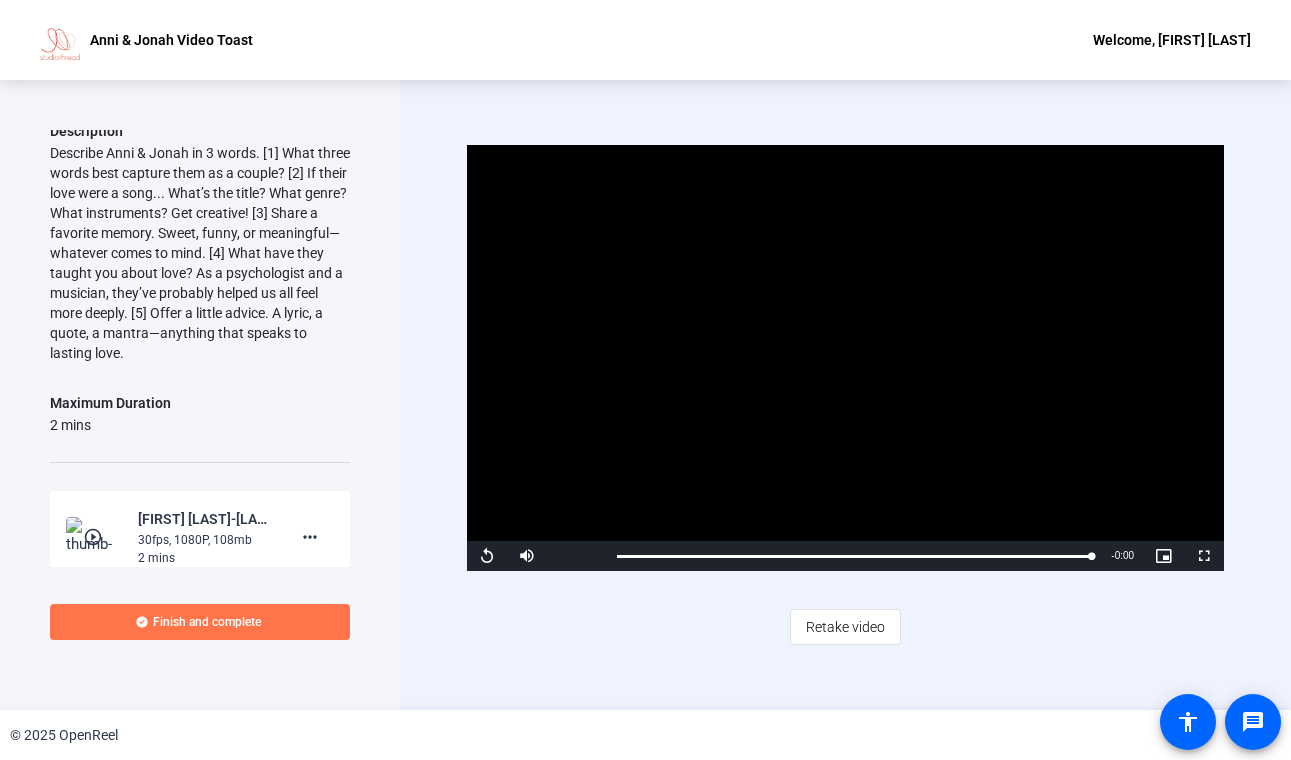 click on "Question 1 1 of 1  Complete  View All  Video Prompts (Pick 1–2 or go your own way!)  Description  Describe Anni & Jonah in 3 words.
[1] What three words best capture them as a couple?
[2] If their love were a song...
What’s the title? What genre? What instruments? Get creative!
[3] Share a favorite memory.
Sweet, funny, or meaningful—whatever comes to mind.
[4] What have they taught you about love?
As a psychologist and a musician, they’ve probably helped us all feel more deeply.
[5] Offer a little advice.
A lyric, a quote, a mantra—anything that speaks to lasting love.  Maximum Duration  2 mins  play_circle_outline  Max Subar-Anni - Jonah-Anni - Jonah Video Toast-1754586788060-webcam  30fps, 1080P, 108mb  2 mins more_horiz Tips:
You can retake a recording you don’t like
Pick a quiet and well-lit area to record
Be yourself! It doesn’t have to be perfect
Finish and complete" 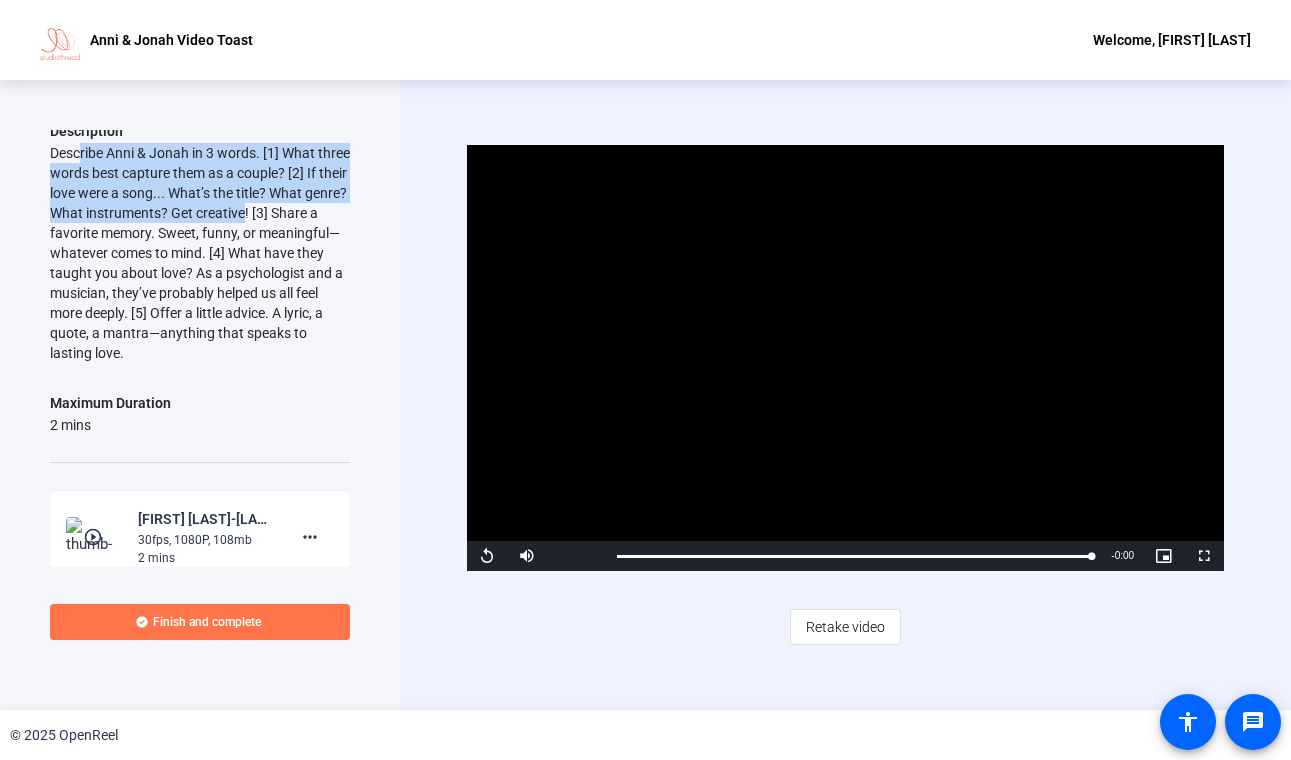 drag, startPoint x: 80, startPoint y: 163, endPoint x: 285, endPoint y: 209, distance: 210.0976 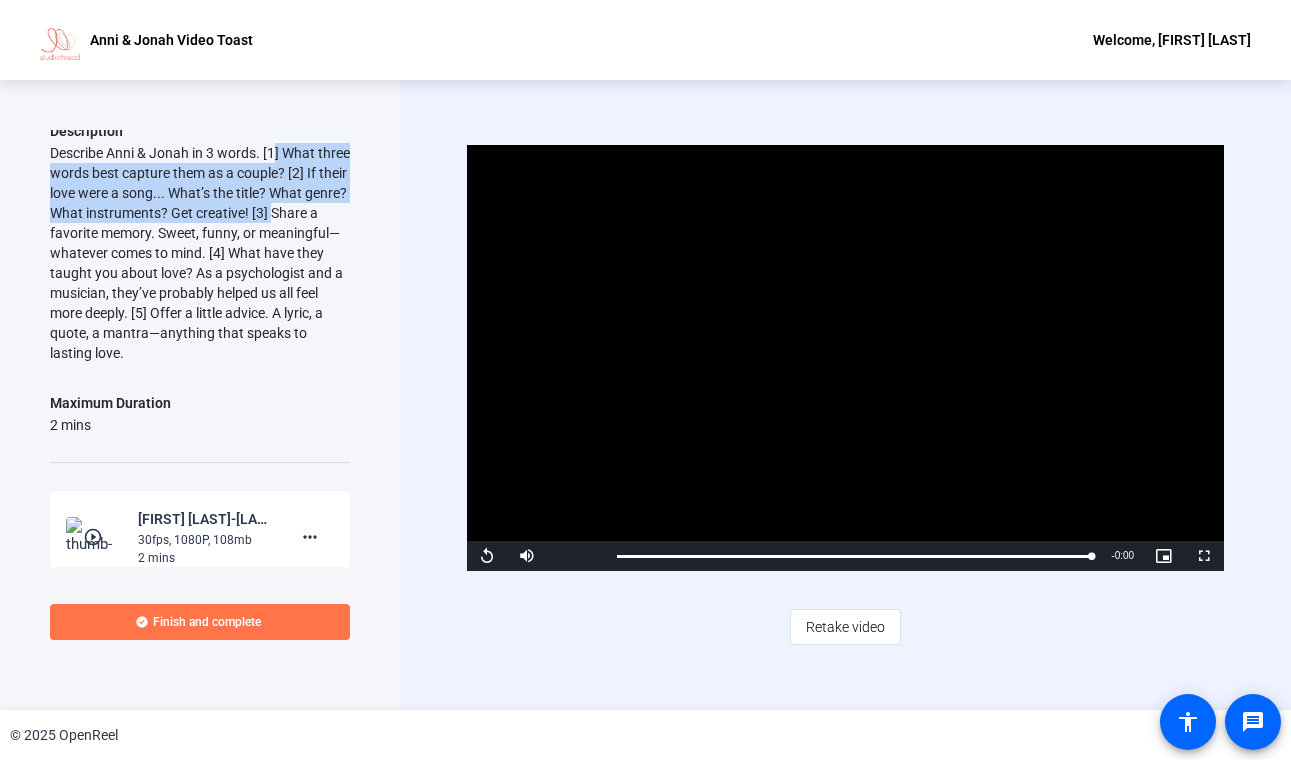 drag, startPoint x: 268, startPoint y: 144, endPoint x: 333, endPoint y: 209, distance: 91.92388 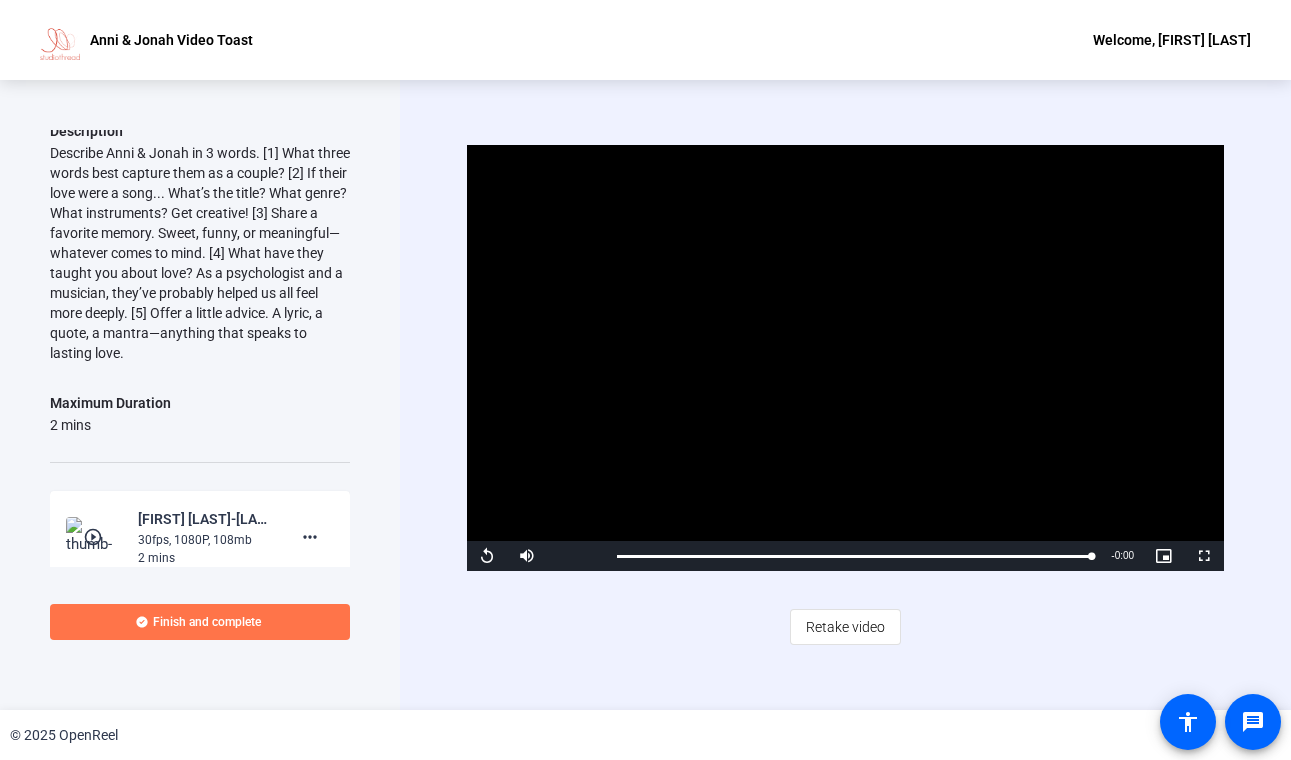 click on "Describe Anni & Jonah in 3 words.
[1] What three words best capture them as a couple?
[2] If their love were a song...
What’s the title? What genre? What instruments? Get creative!
[3] Share a favorite memory.
Sweet, funny, or meaningful—whatever comes to mind.
[4] What have they taught you about love?
As a psychologist and a musician, they’ve probably helped us all feel more deeply.
[5] Offer a little advice.
A lyric, a quote, a mantra—anything that speaks to lasting love." 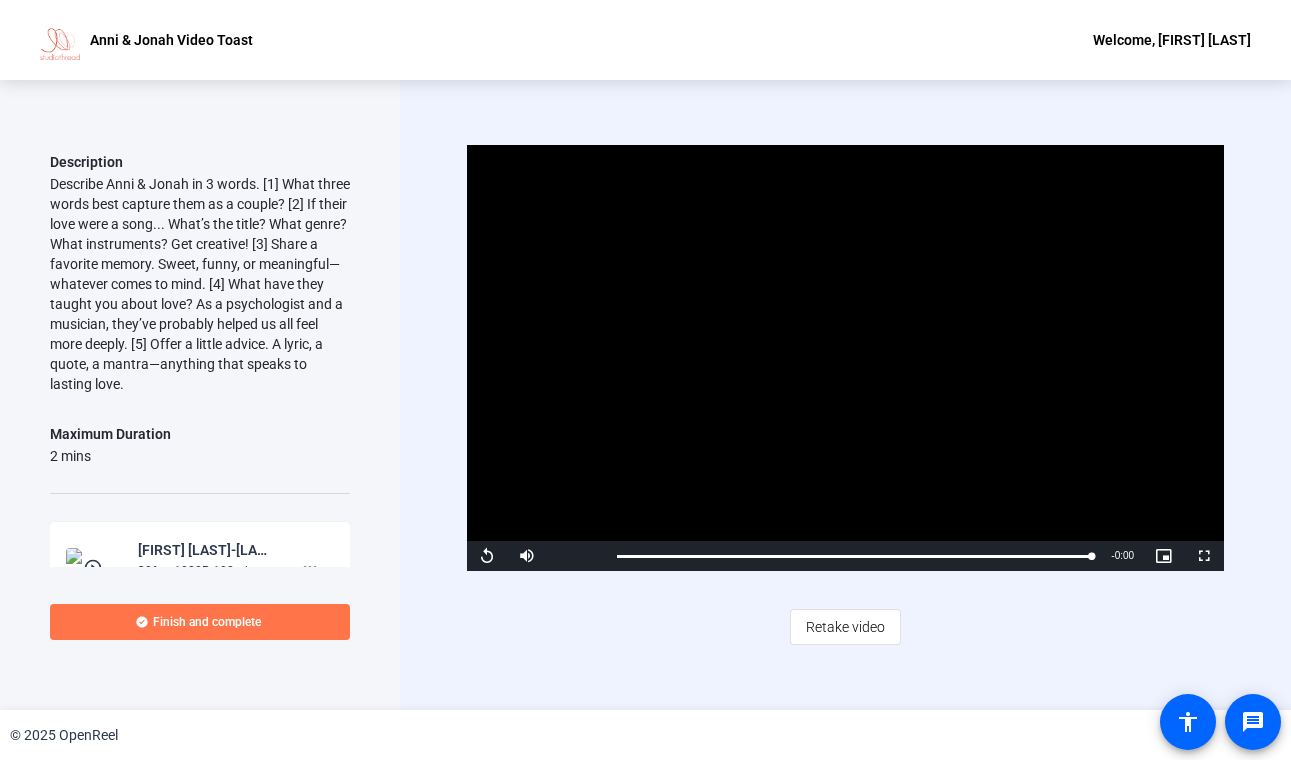 scroll, scrollTop: 150, scrollLeft: 0, axis: vertical 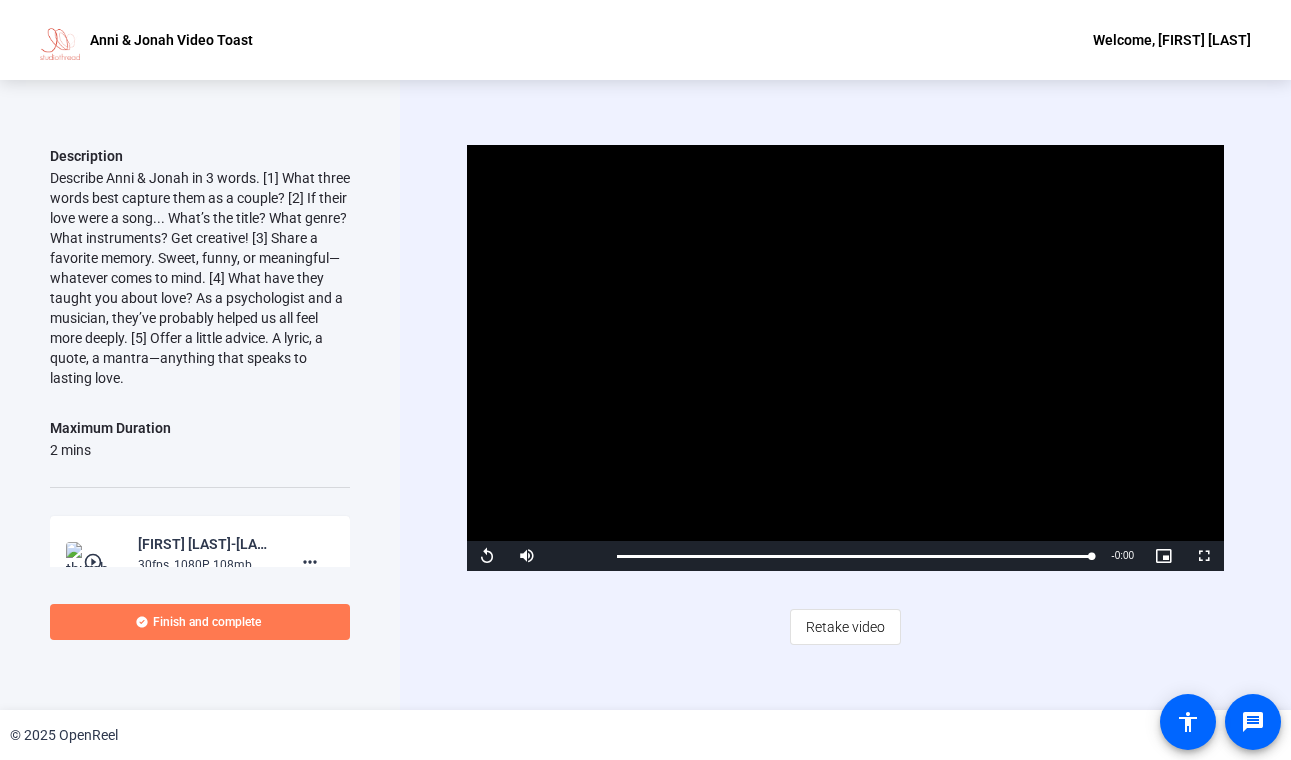 click 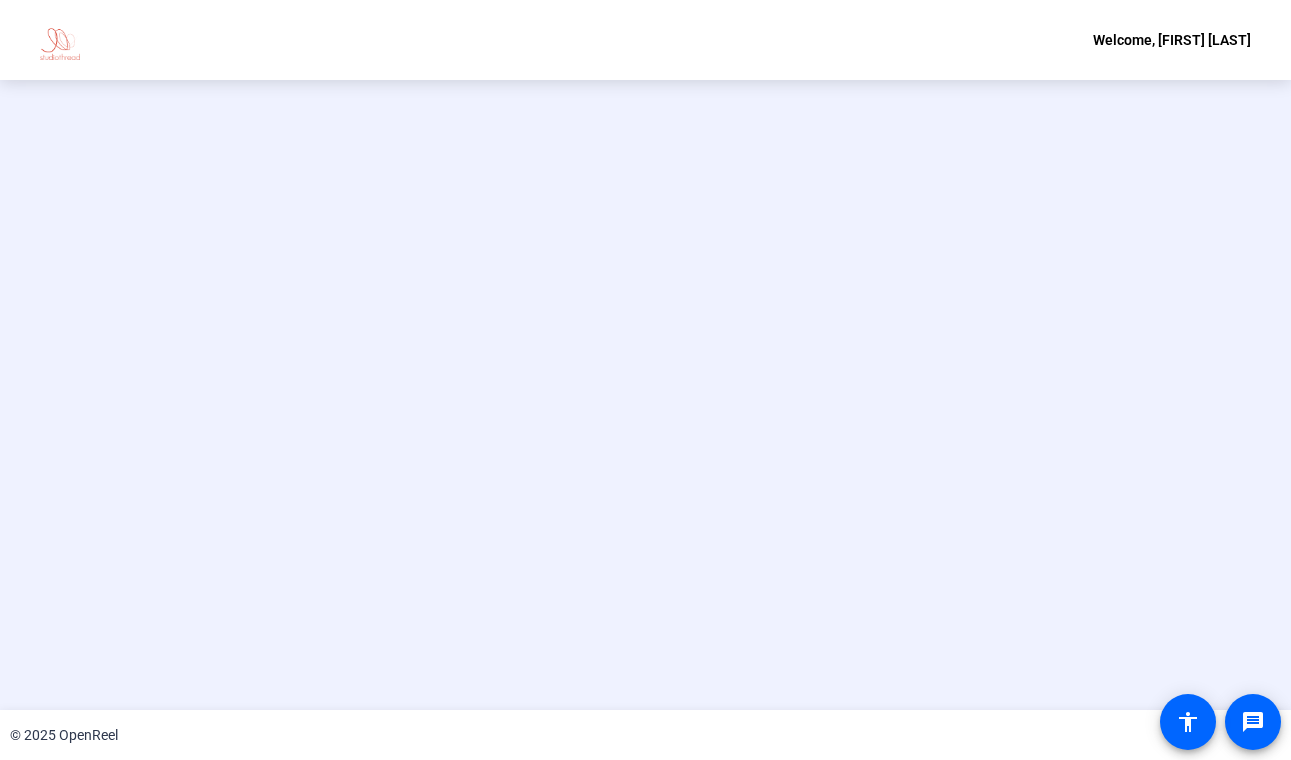 scroll, scrollTop: 0, scrollLeft: 0, axis: both 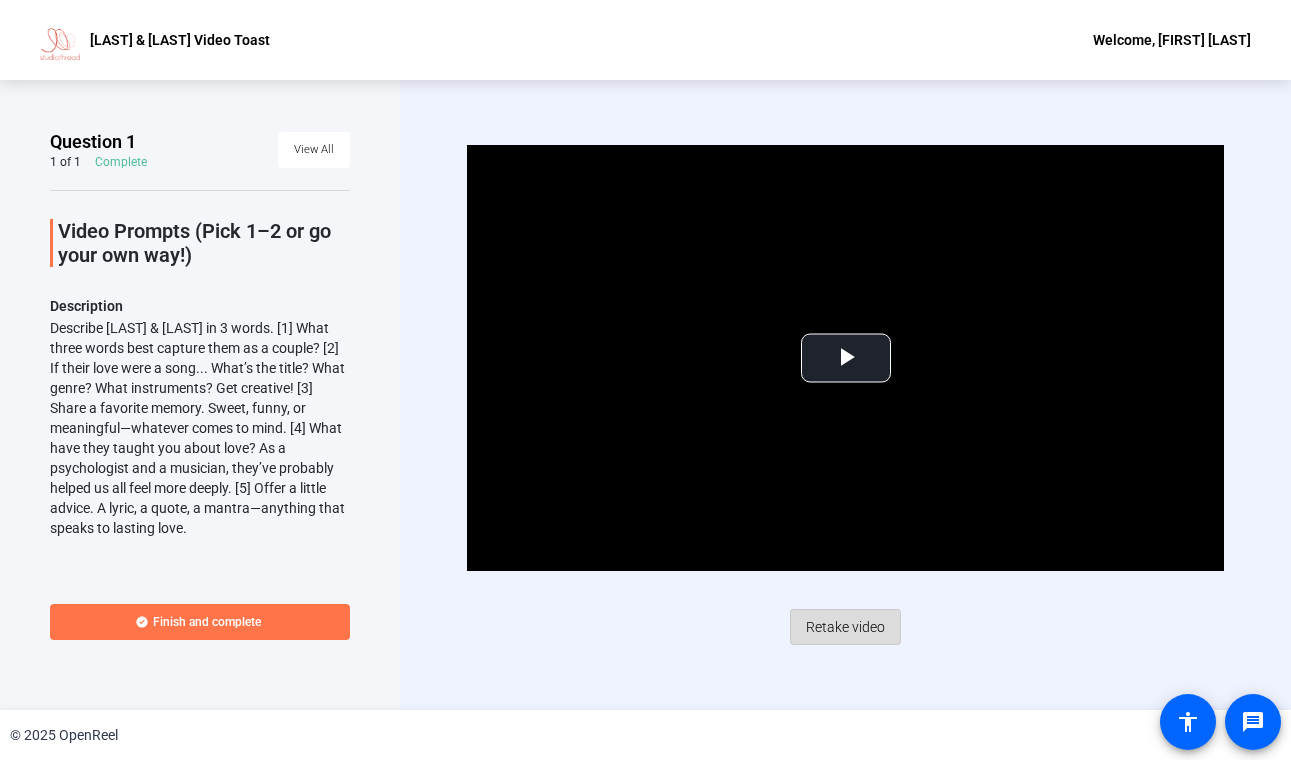 click on "Retake video" 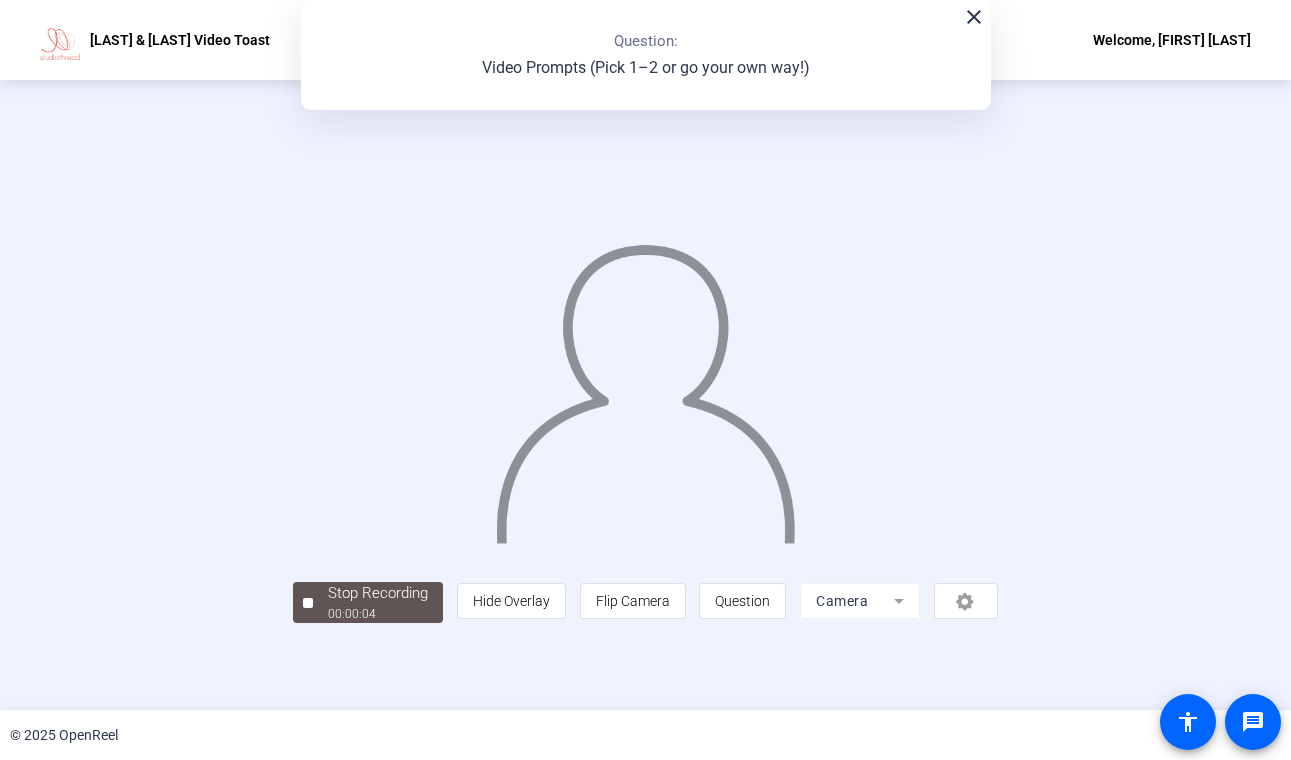 scroll, scrollTop: 41, scrollLeft: 0, axis: vertical 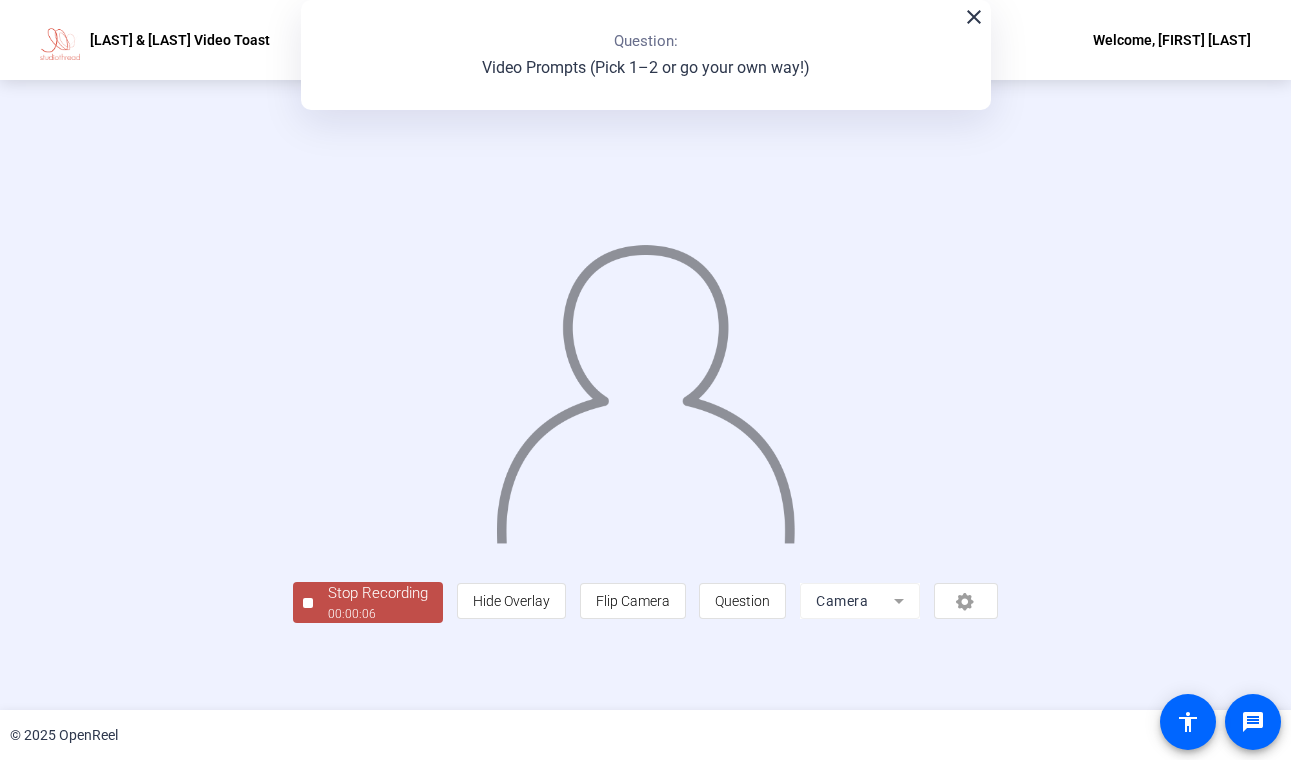 click on "Stop Recording" 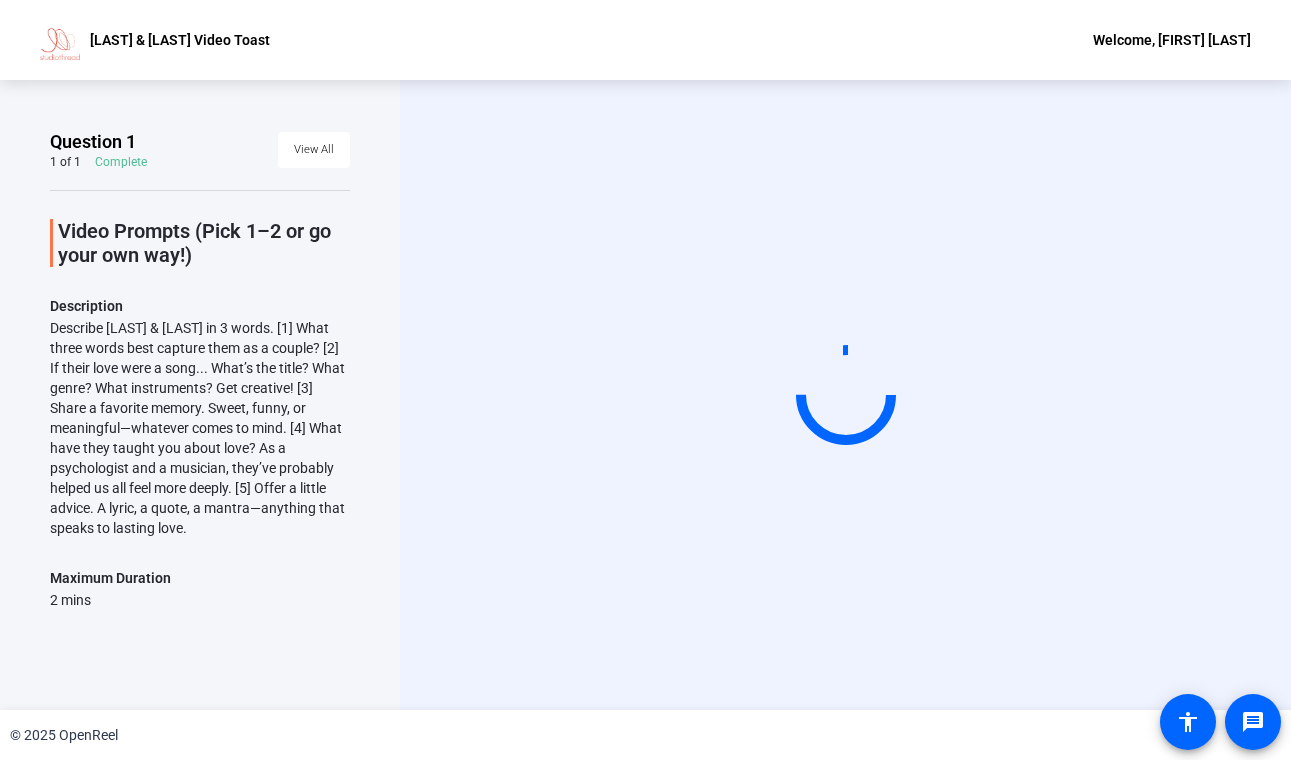 scroll, scrollTop: 0, scrollLeft: 0, axis: both 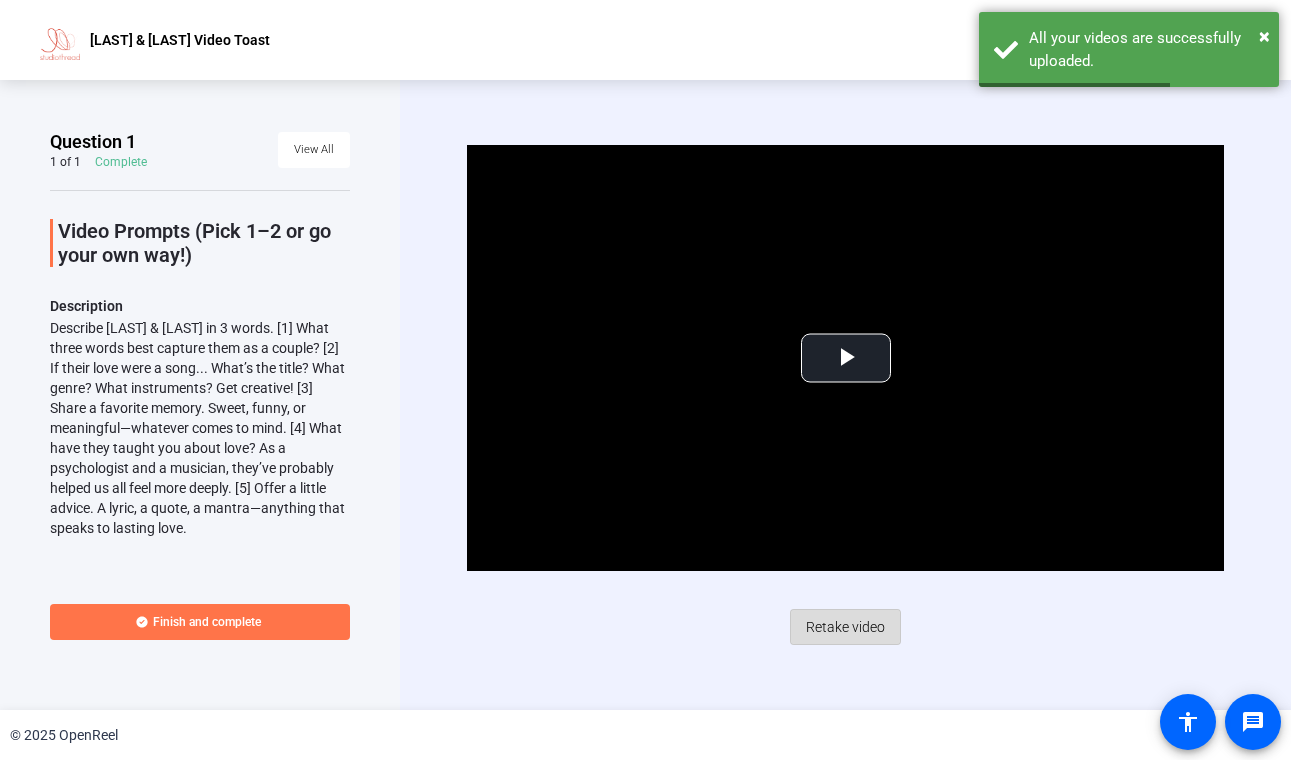 click on "Retake video" 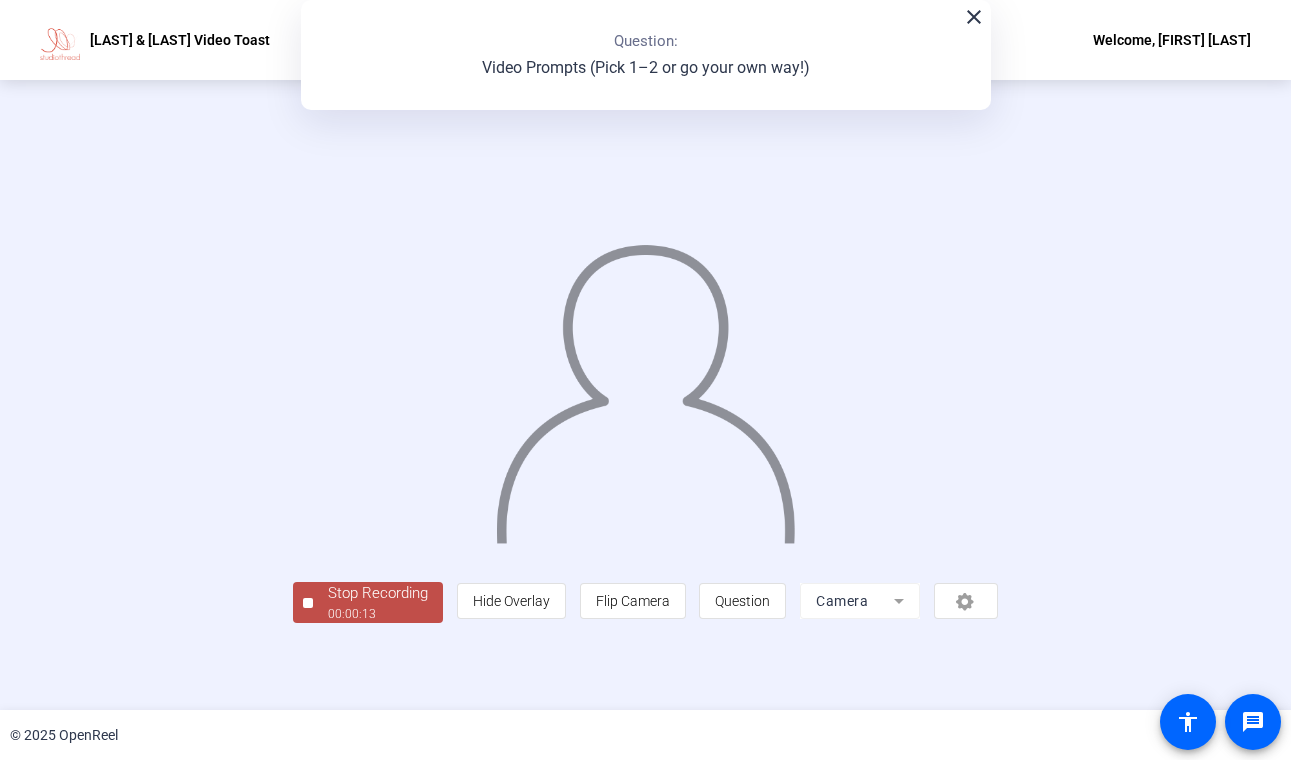 scroll, scrollTop: 41, scrollLeft: 0, axis: vertical 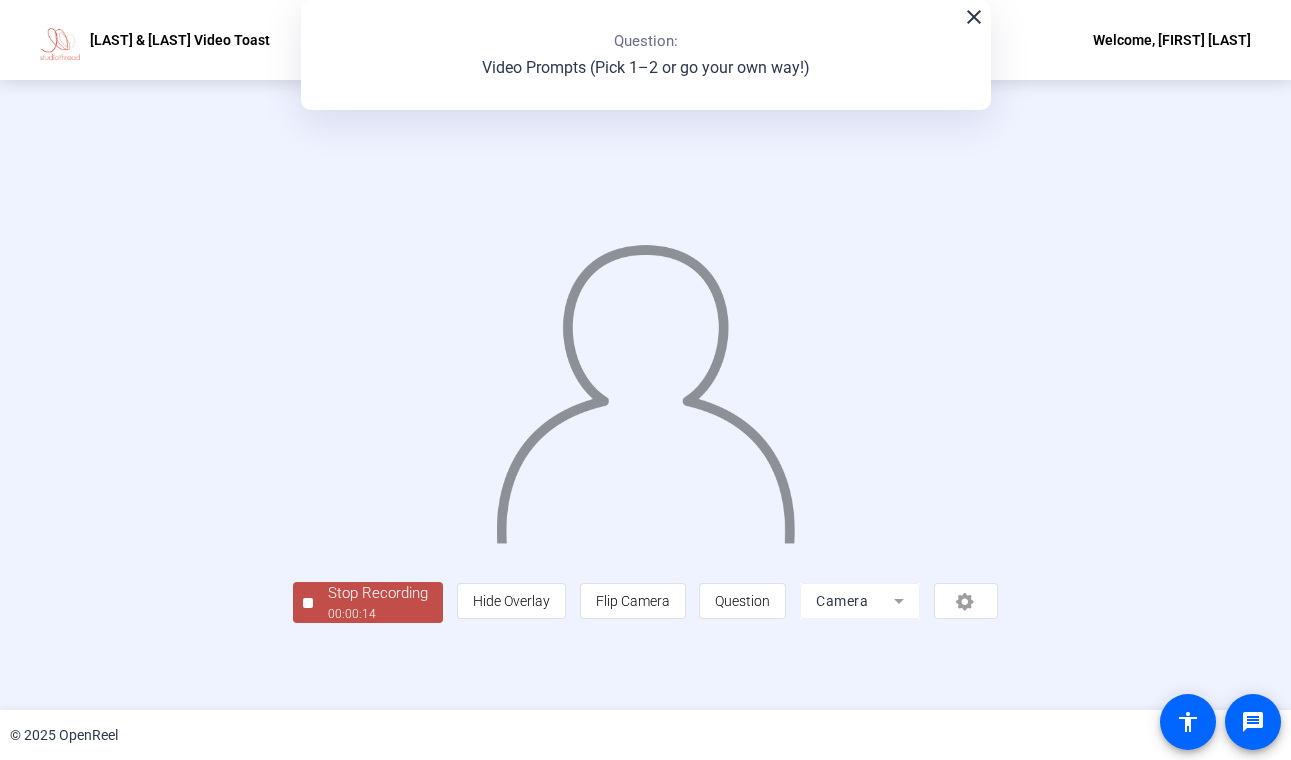 click on "Stop Recording" 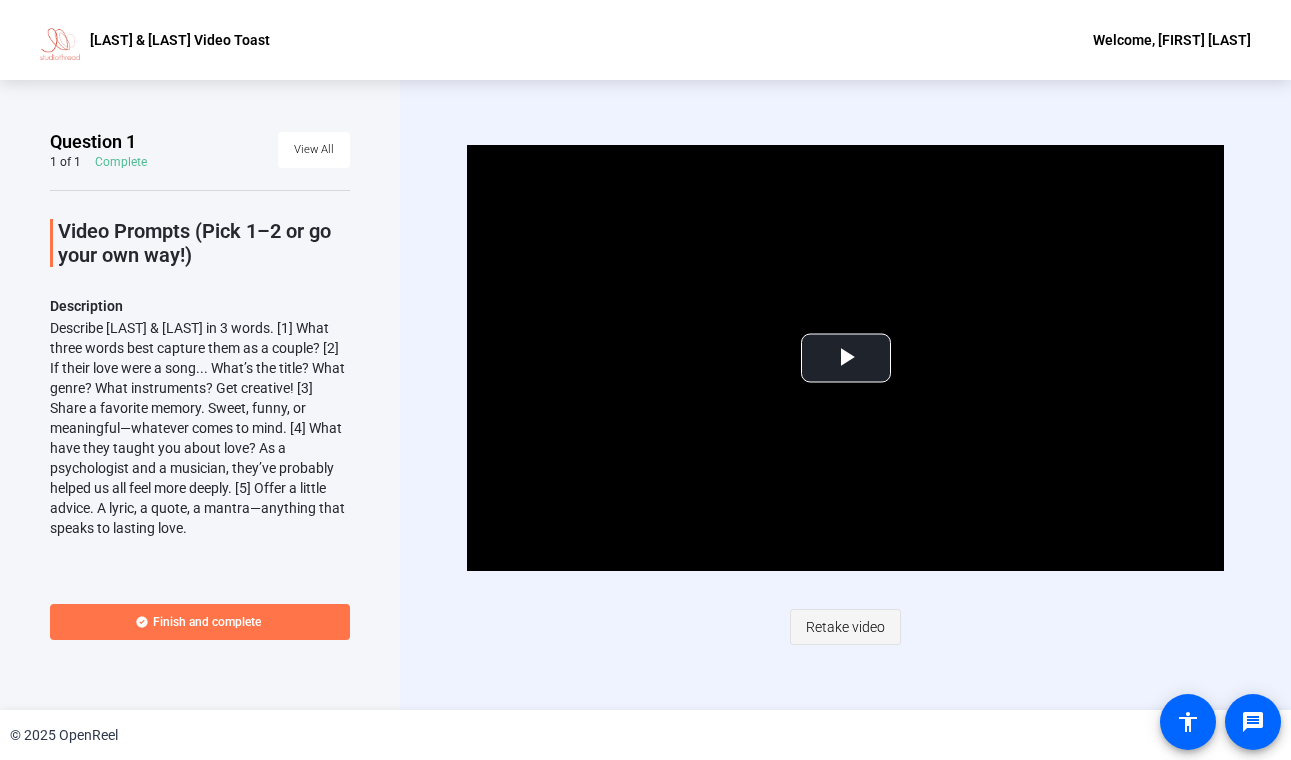 click on "Retake video" 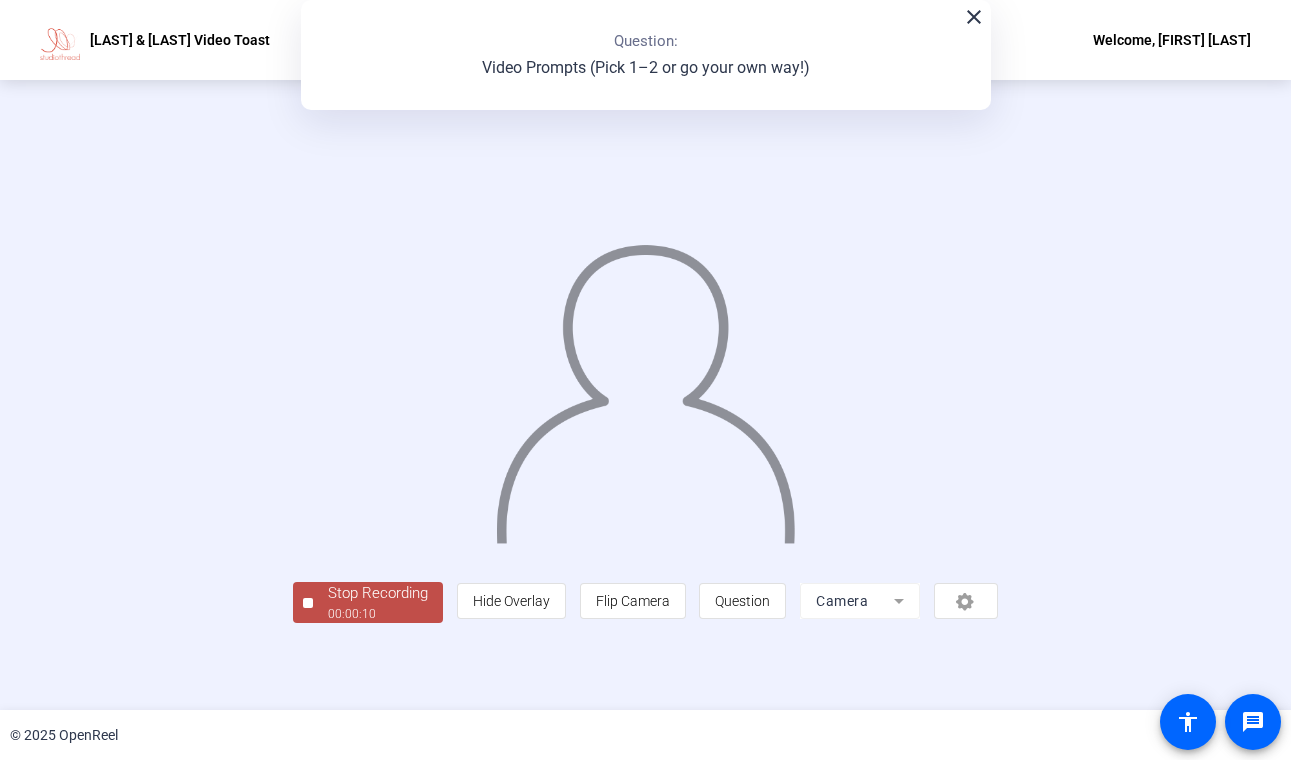 scroll, scrollTop: 41, scrollLeft: 0, axis: vertical 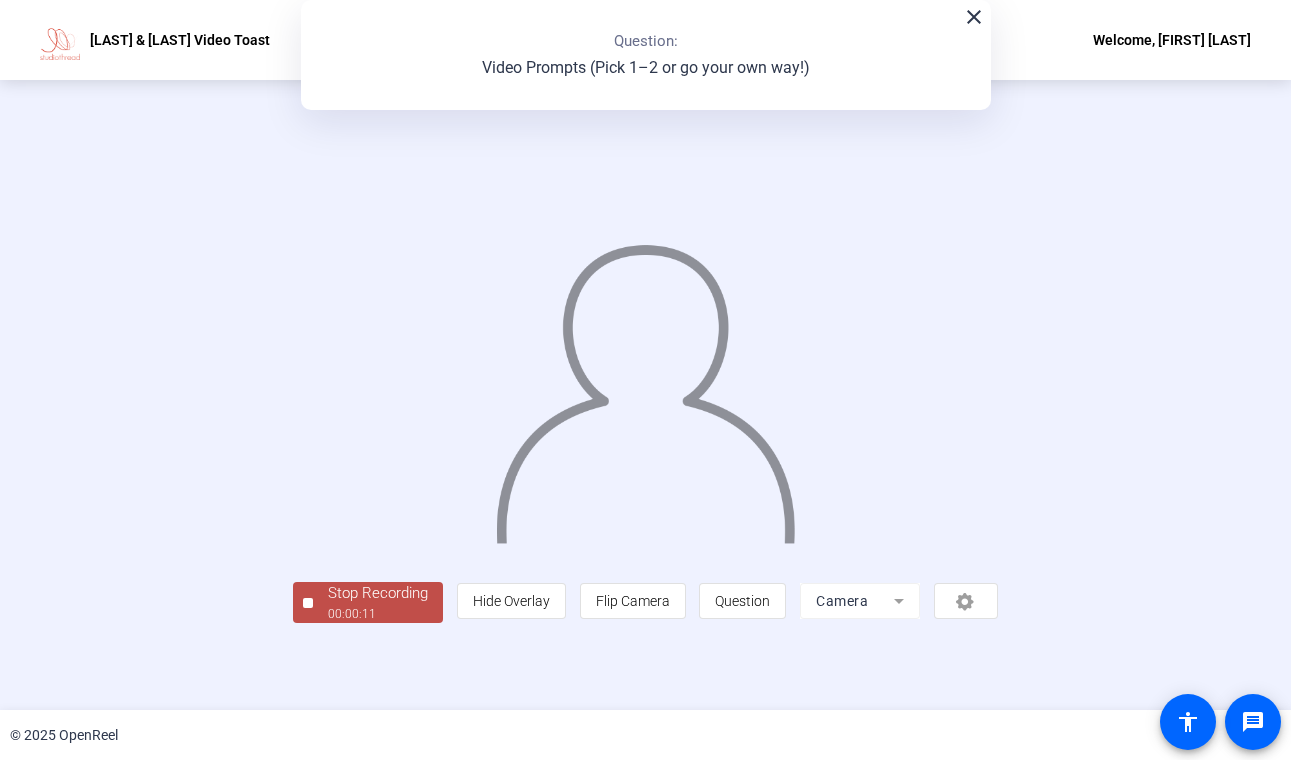 click on "Stop Recording" 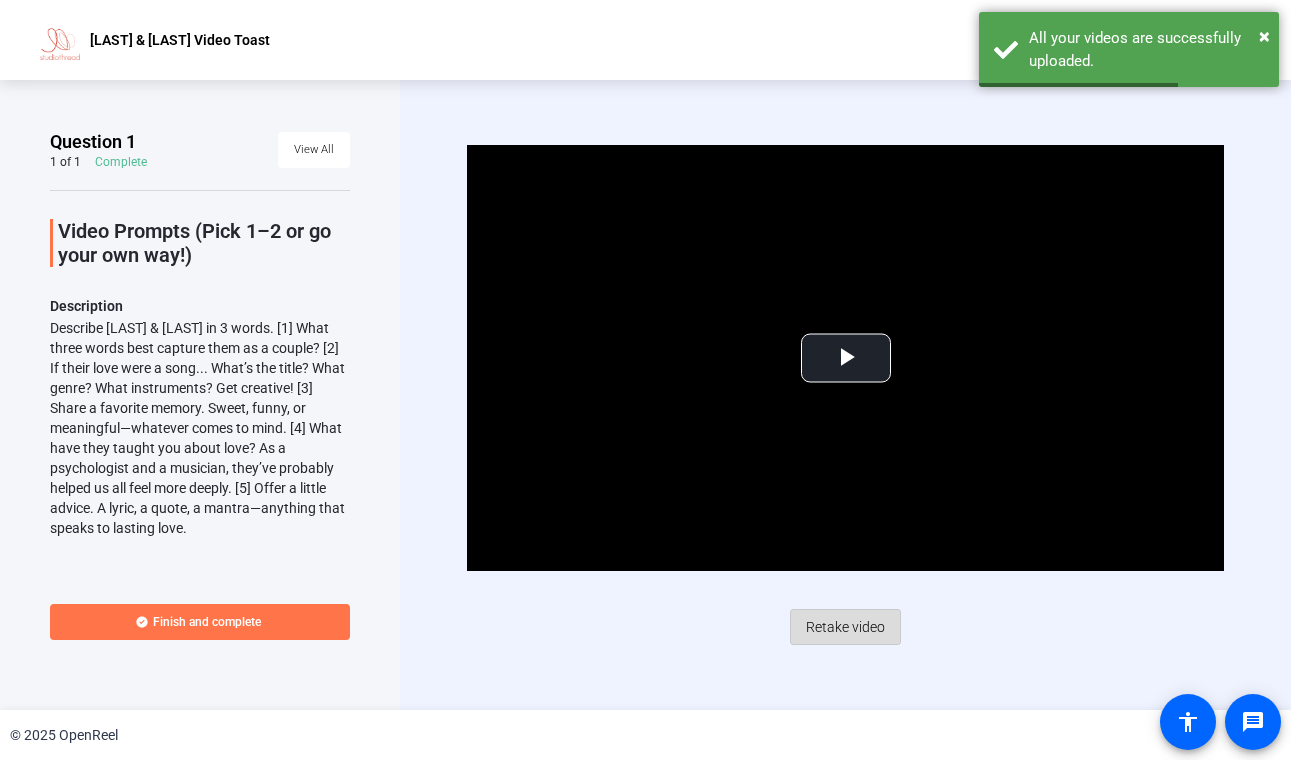 click on "Retake video" 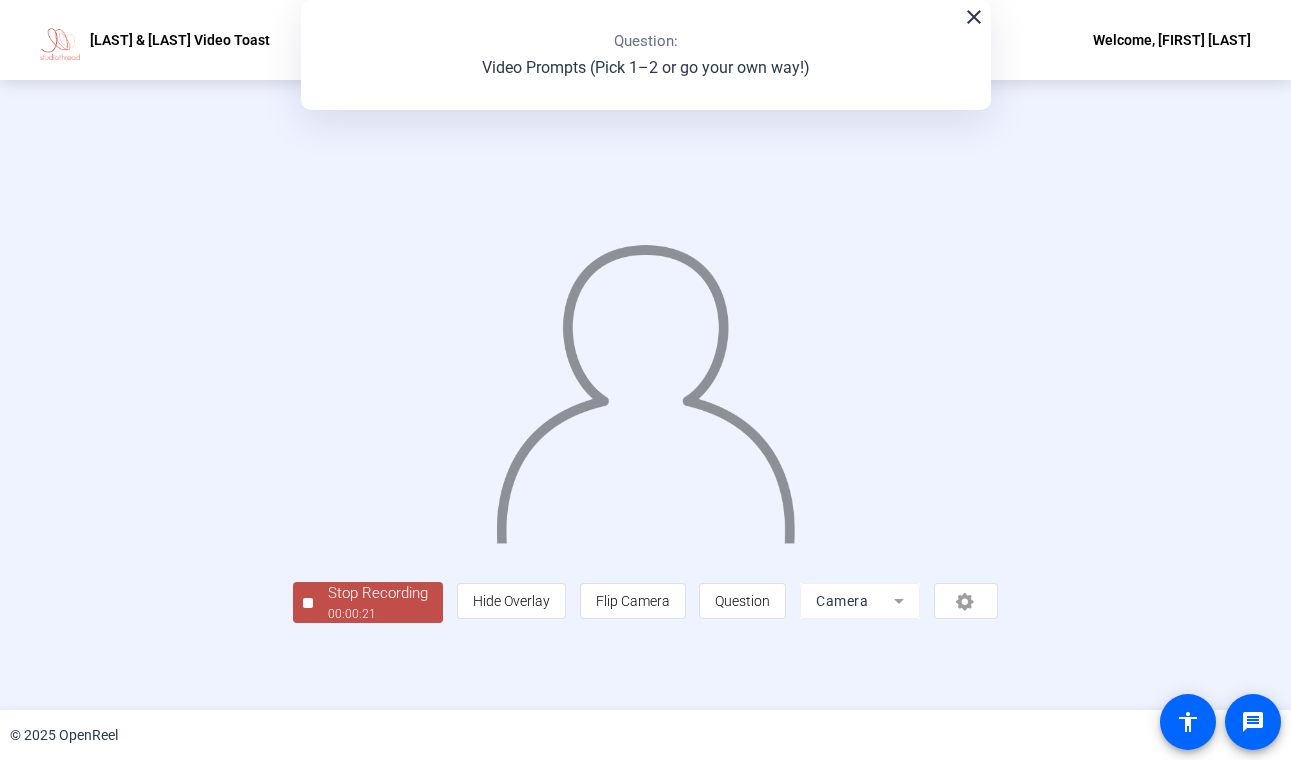 scroll, scrollTop: 41, scrollLeft: 0, axis: vertical 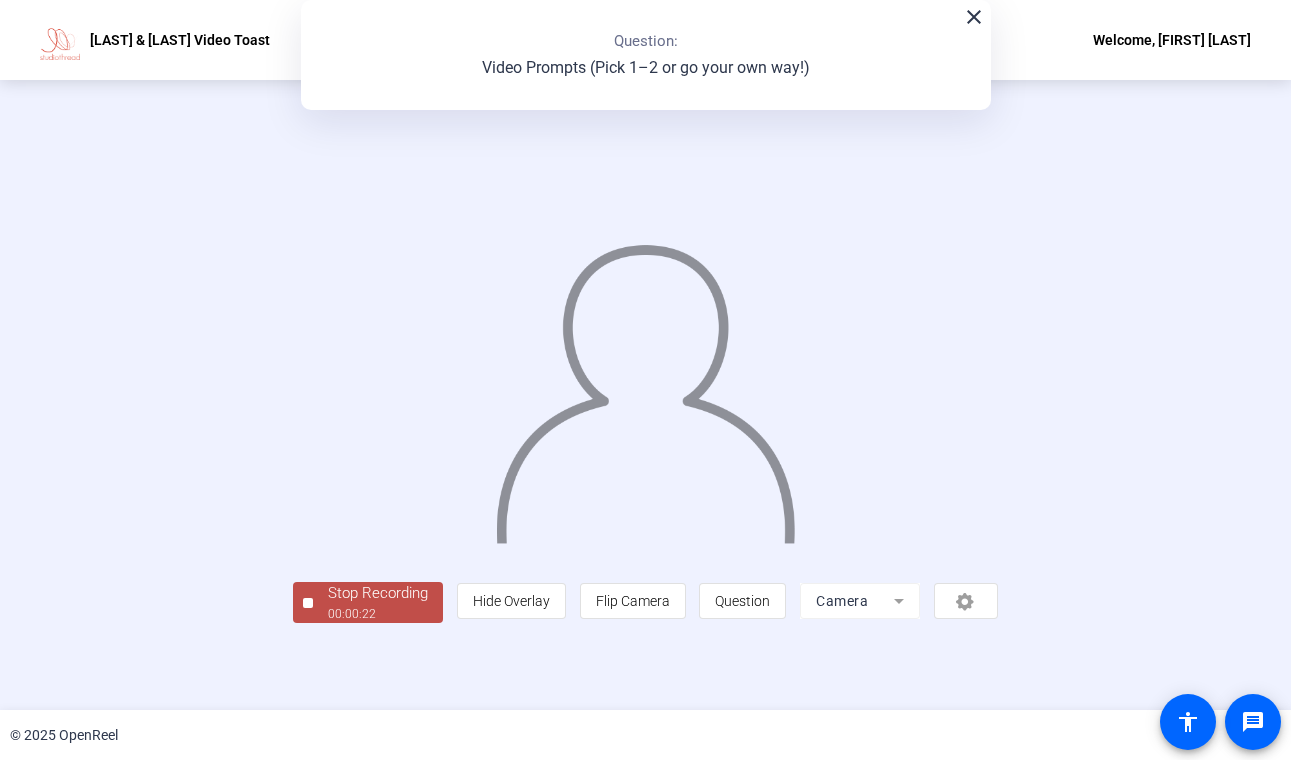 click on "00:00:22" 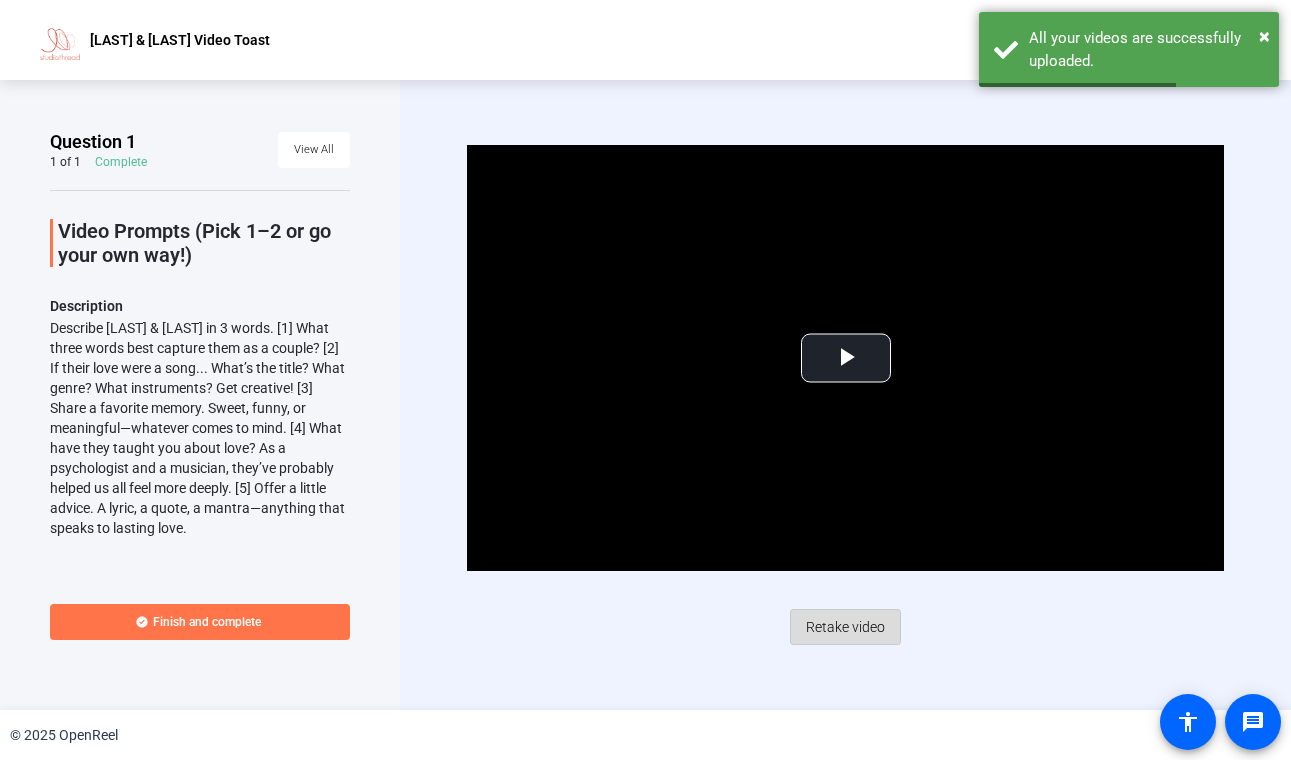 click on "Retake video" 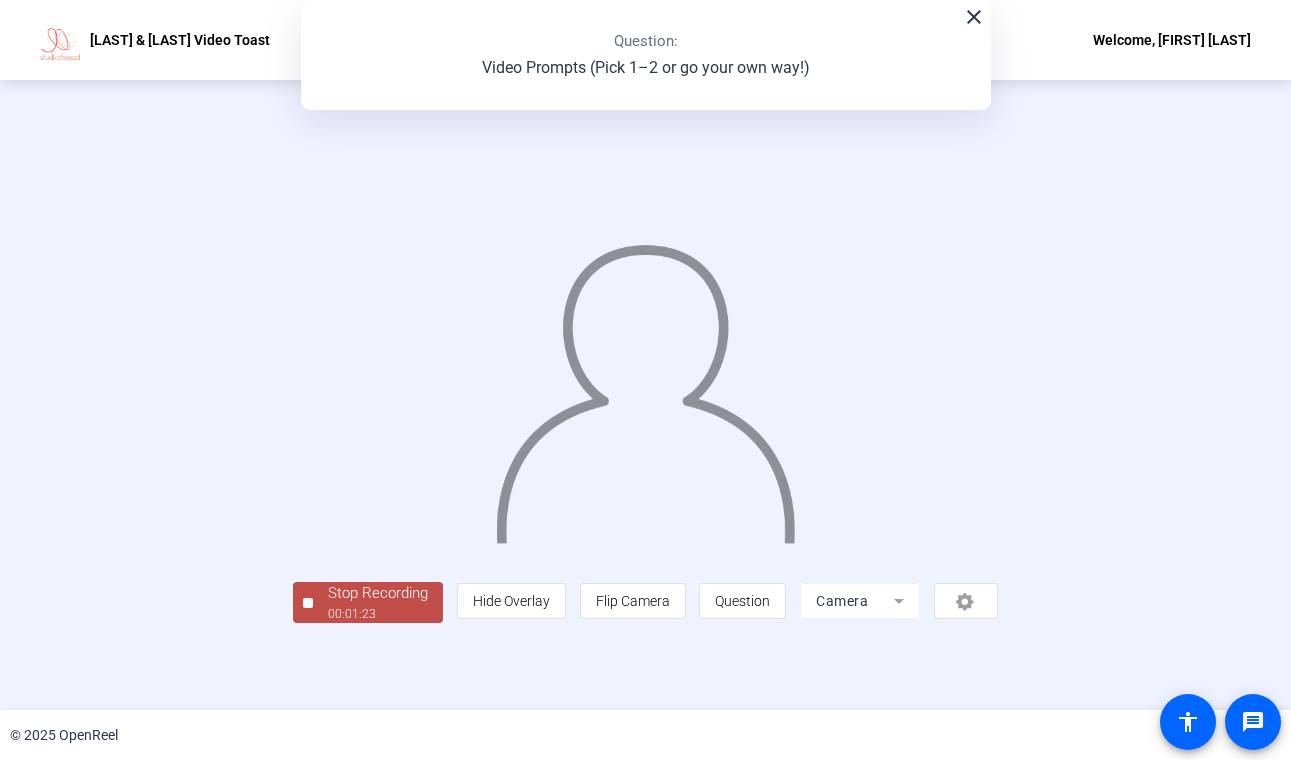 scroll, scrollTop: 0, scrollLeft: 0, axis: both 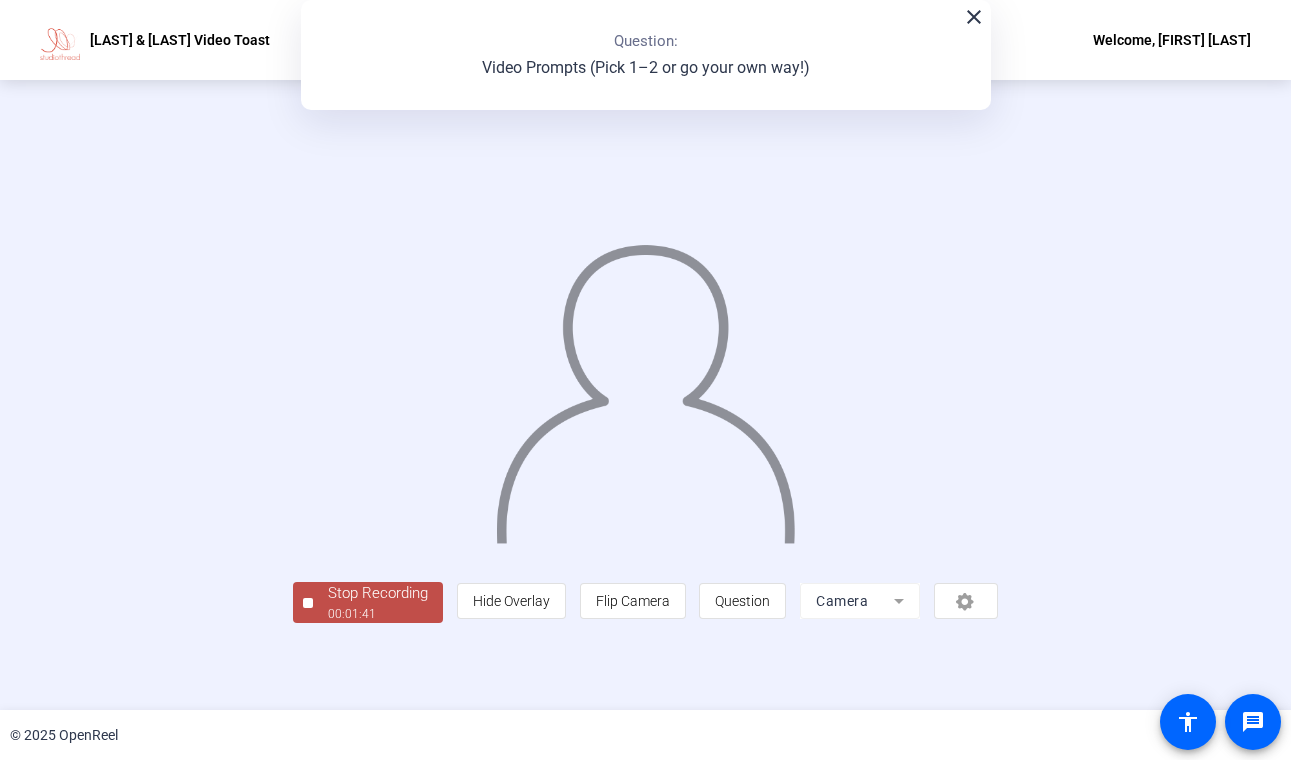 click on "Stop Recording" 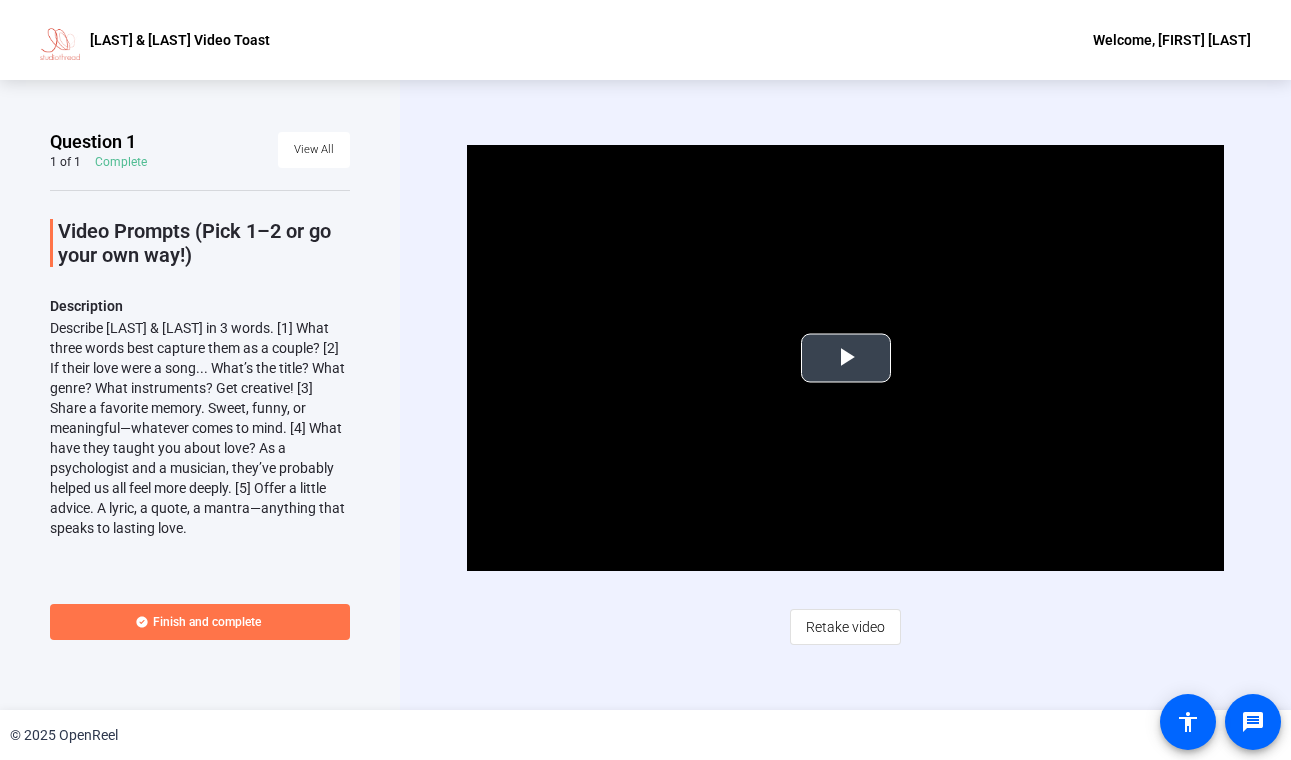 click at bounding box center (846, 358) 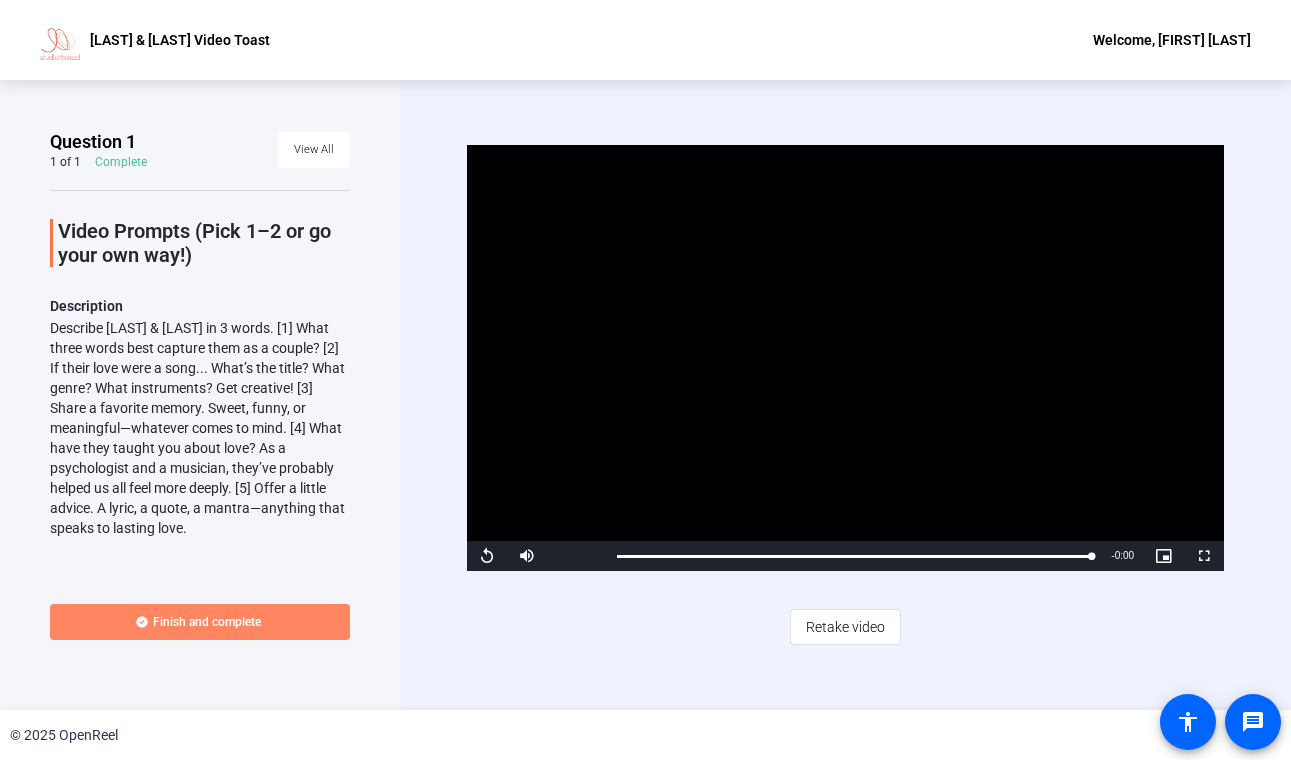 click 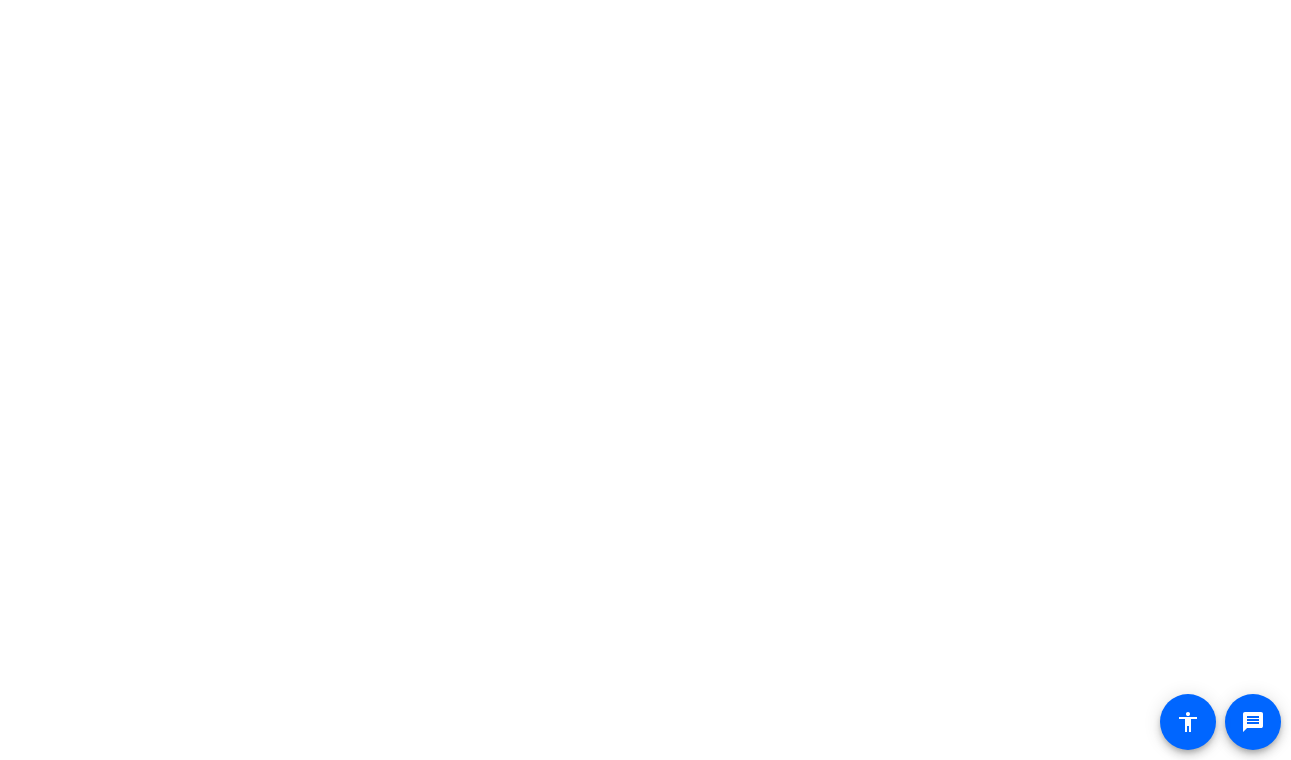 scroll, scrollTop: 0, scrollLeft: 0, axis: both 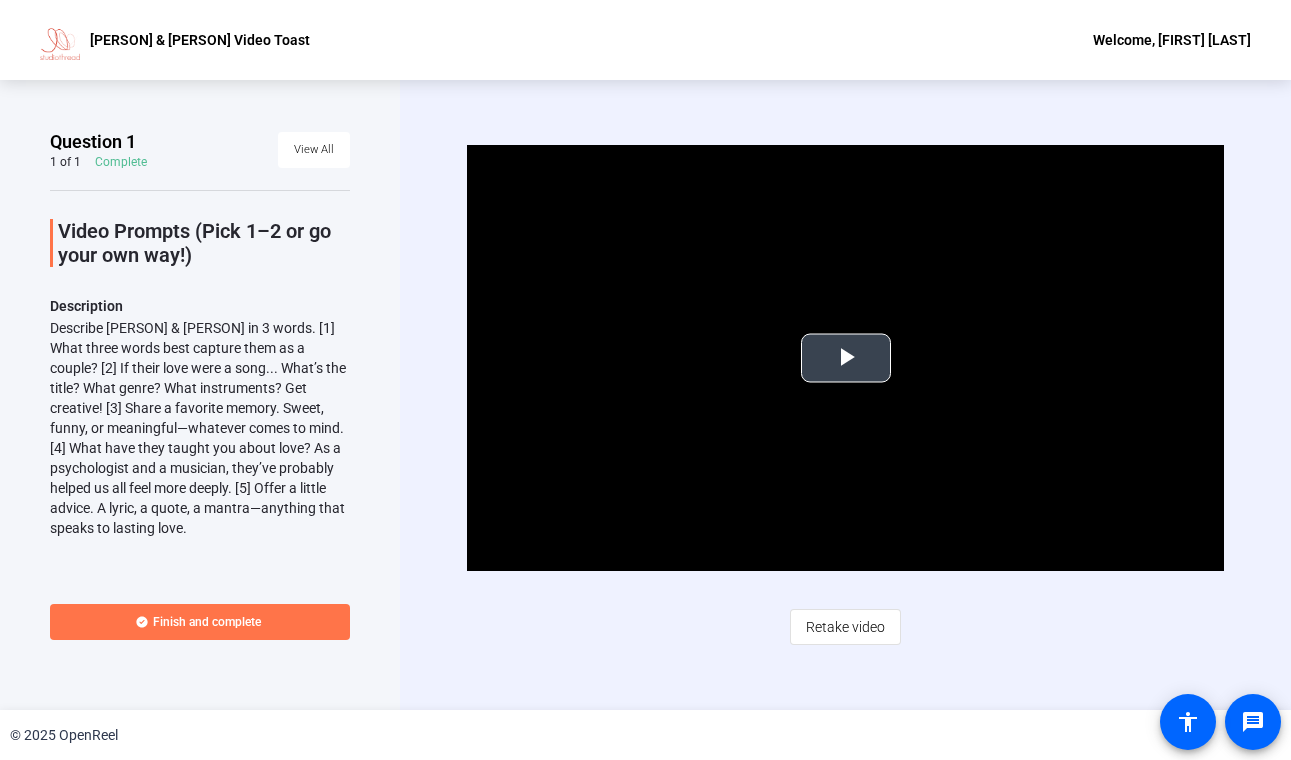 click at bounding box center (845, 358) 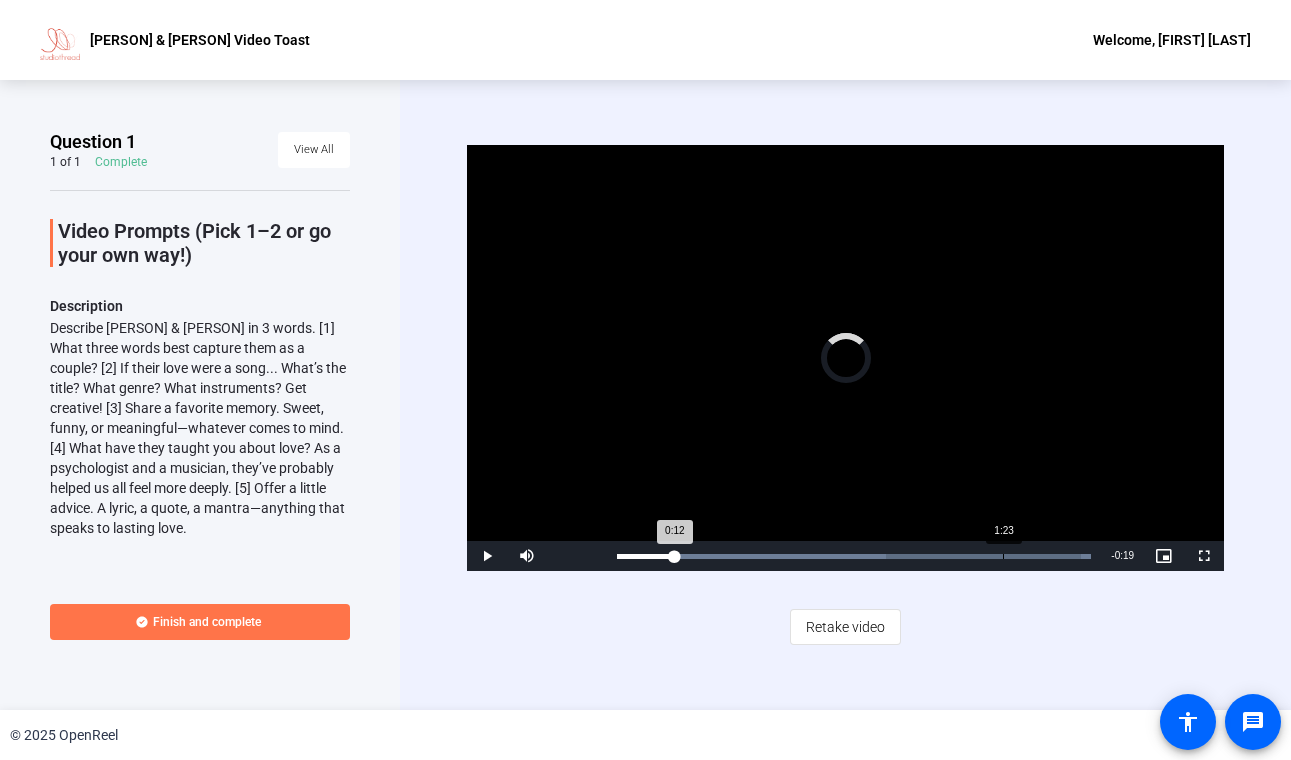 click on "Loaded :  100.00% 1:23 0:12" at bounding box center [854, 556] 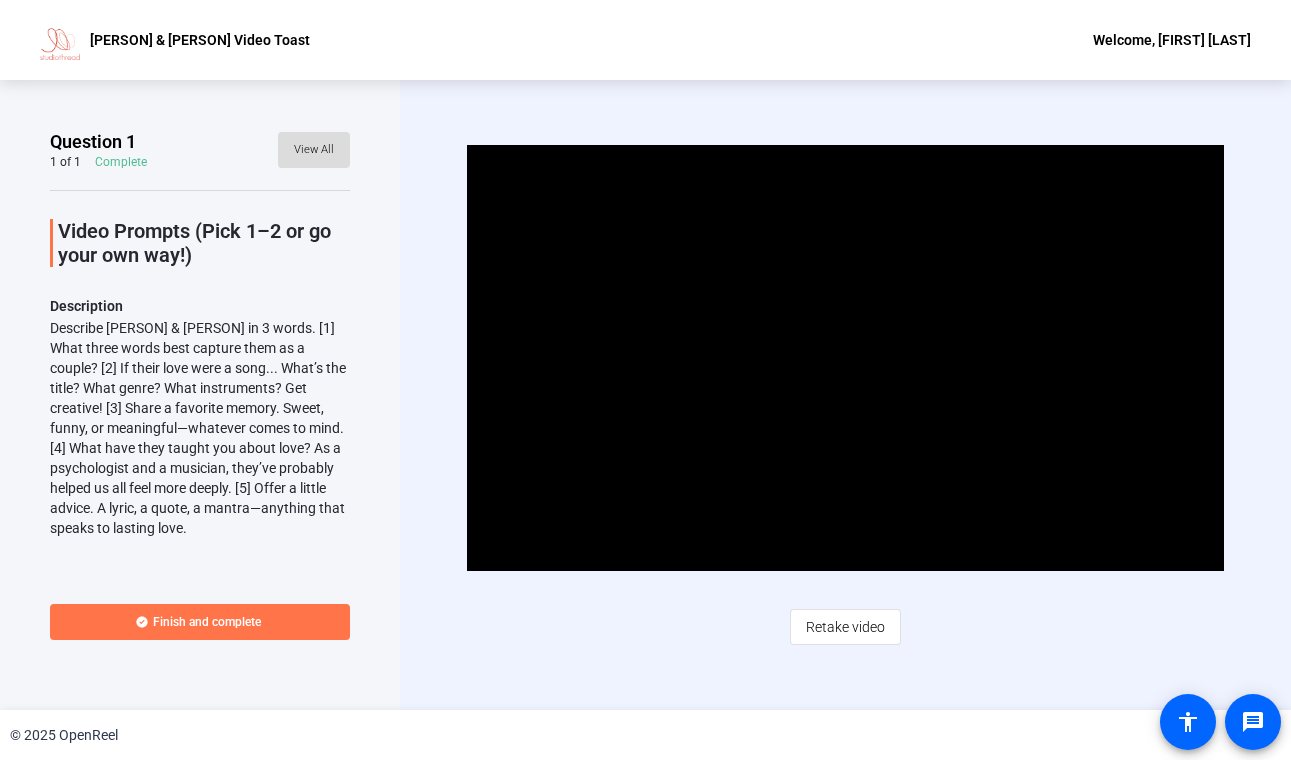 click on "View All" 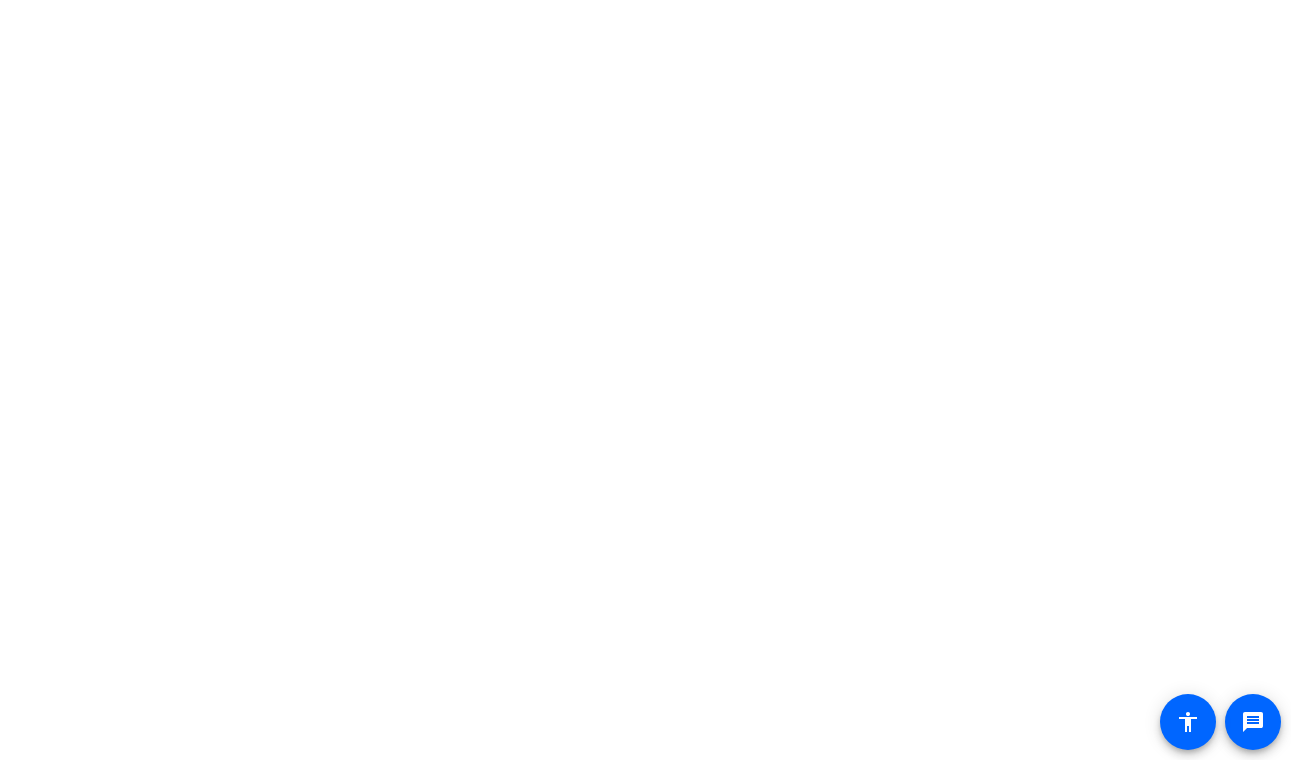 scroll, scrollTop: 0, scrollLeft: 0, axis: both 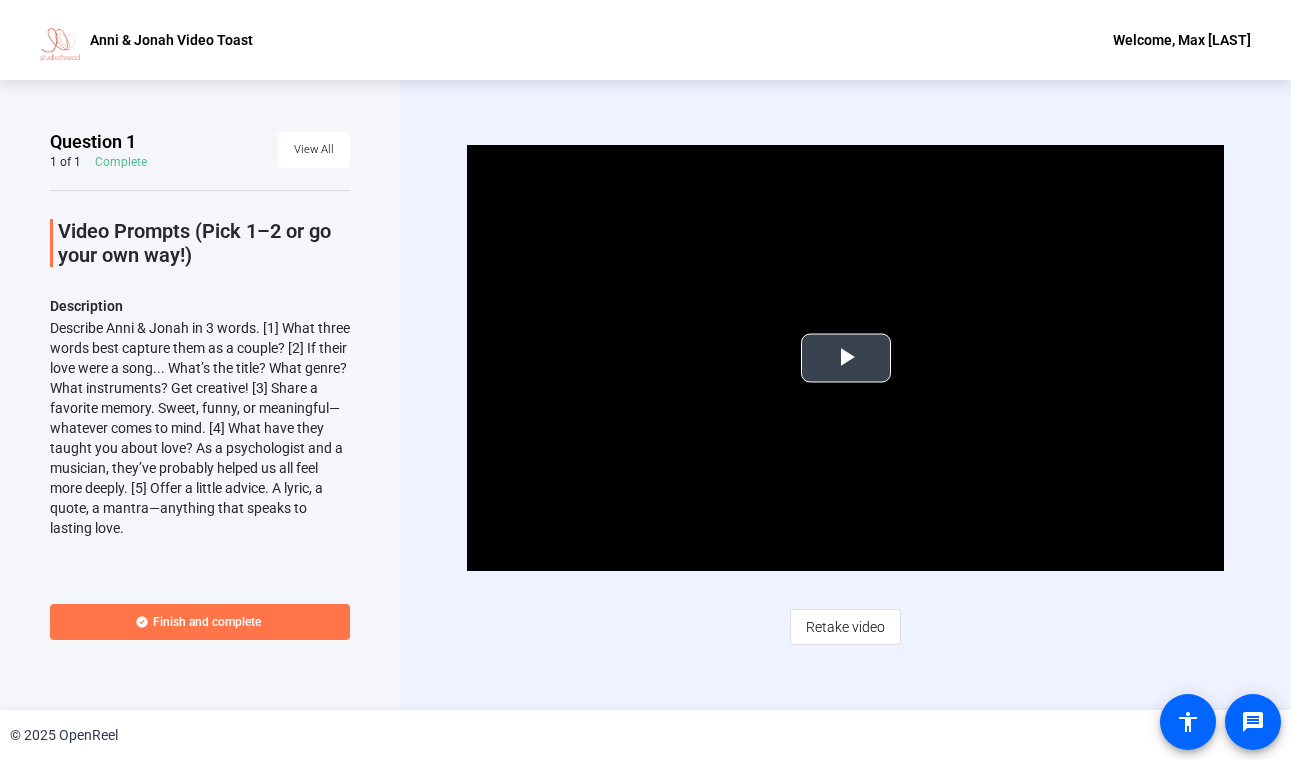 click at bounding box center (845, 358) 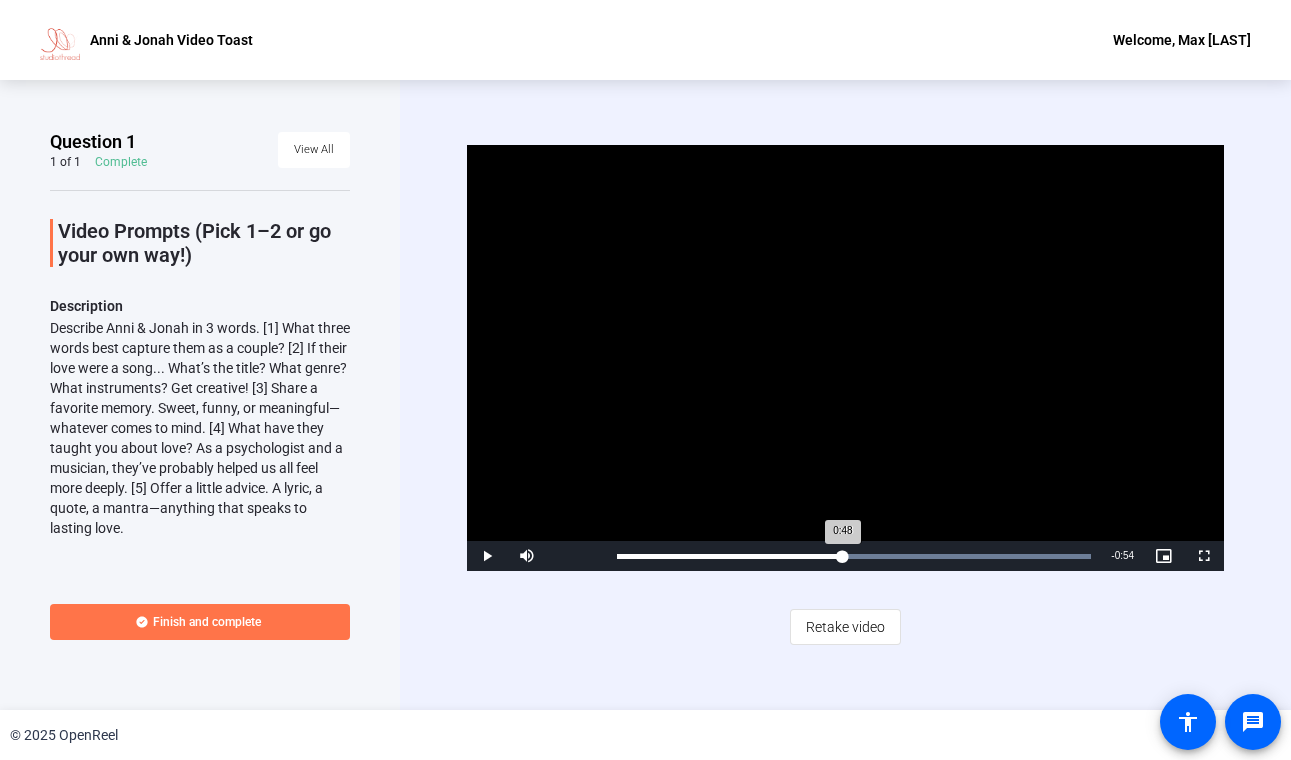 click on "Loaded :  100.00% 0:48 0:48" at bounding box center (854, 556) 